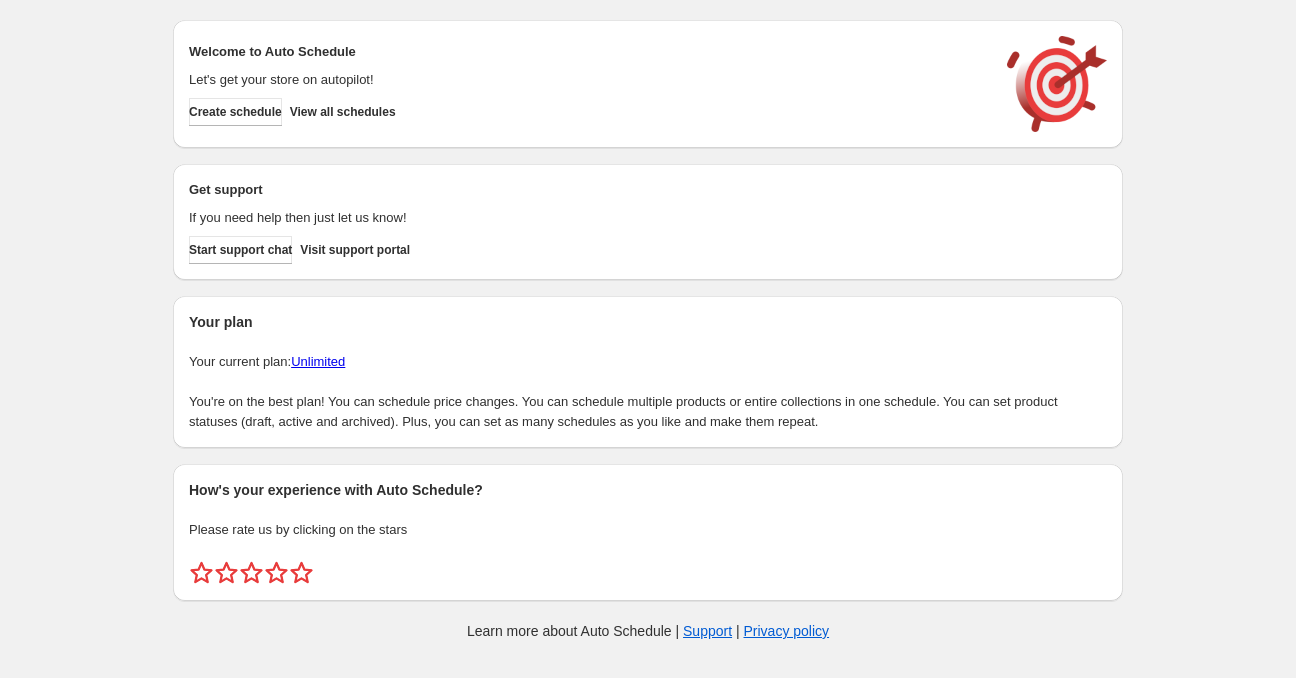 scroll, scrollTop: 0, scrollLeft: 0, axis: both 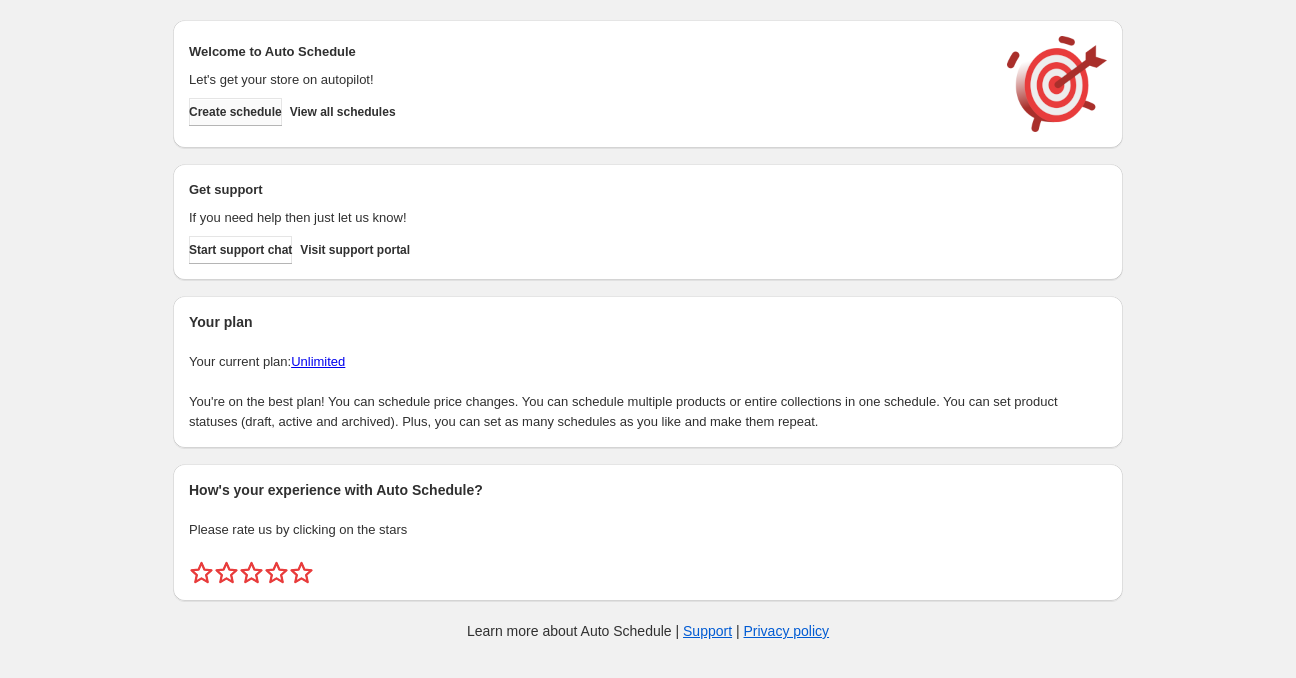 click on "Create schedule" at bounding box center (235, 112) 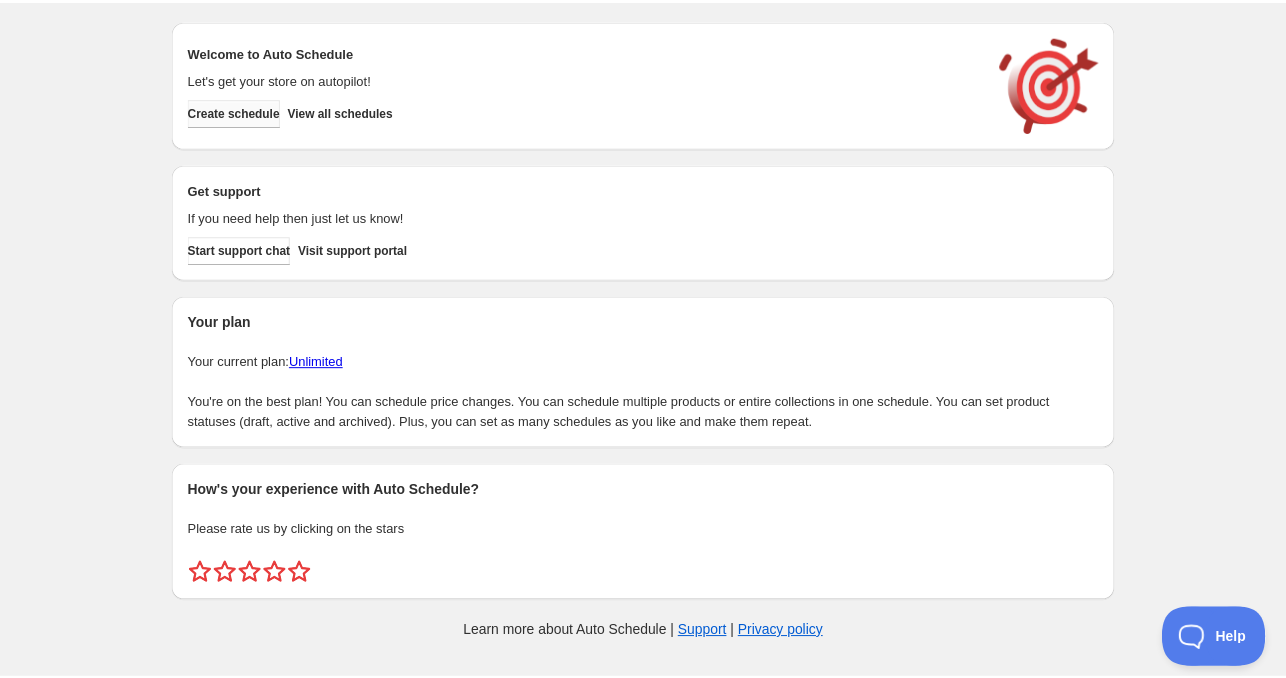 scroll, scrollTop: 0, scrollLeft: 0, axis: both 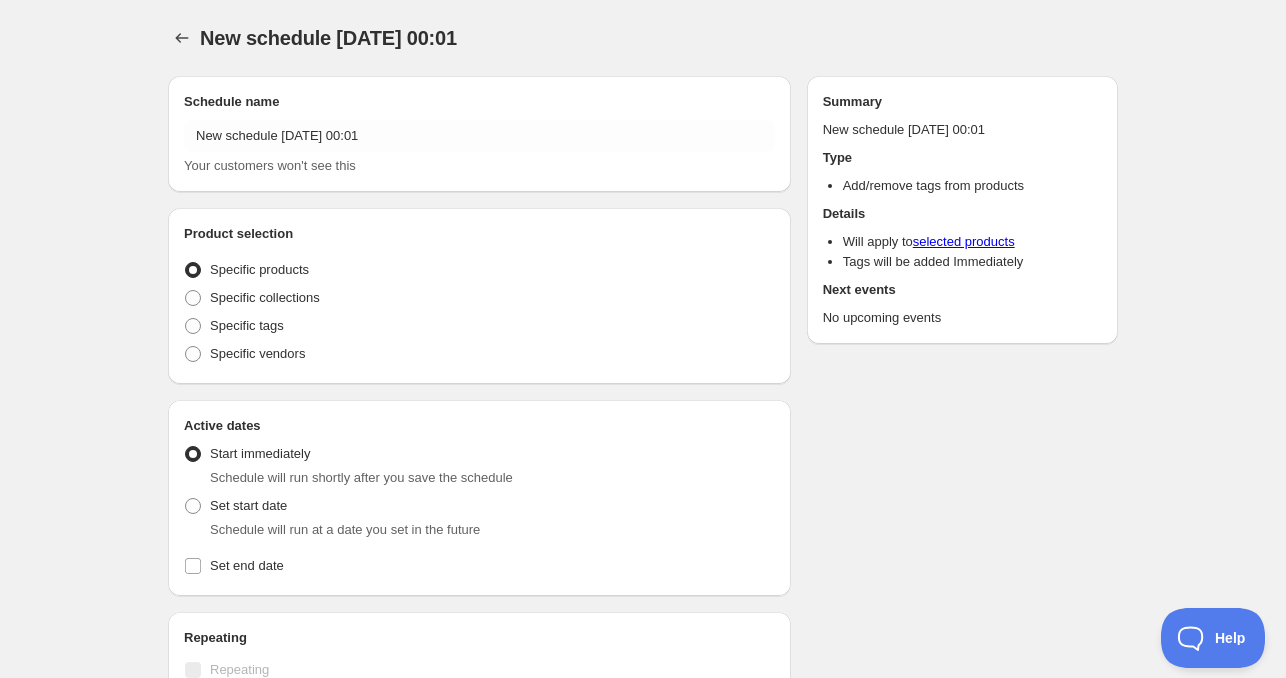 radio on "true" 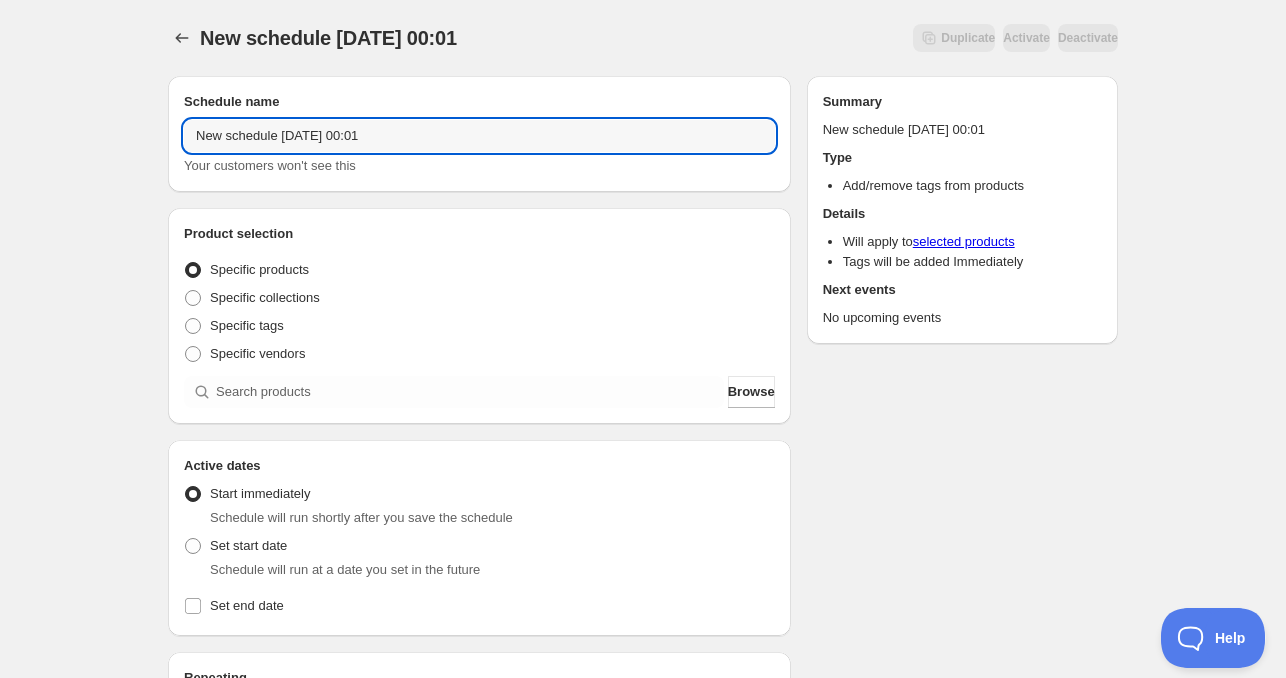 drag, startPoint x: 276, startPoint y: 136, endPoint x: 110, endPoint y: 131, distance: 166.07529 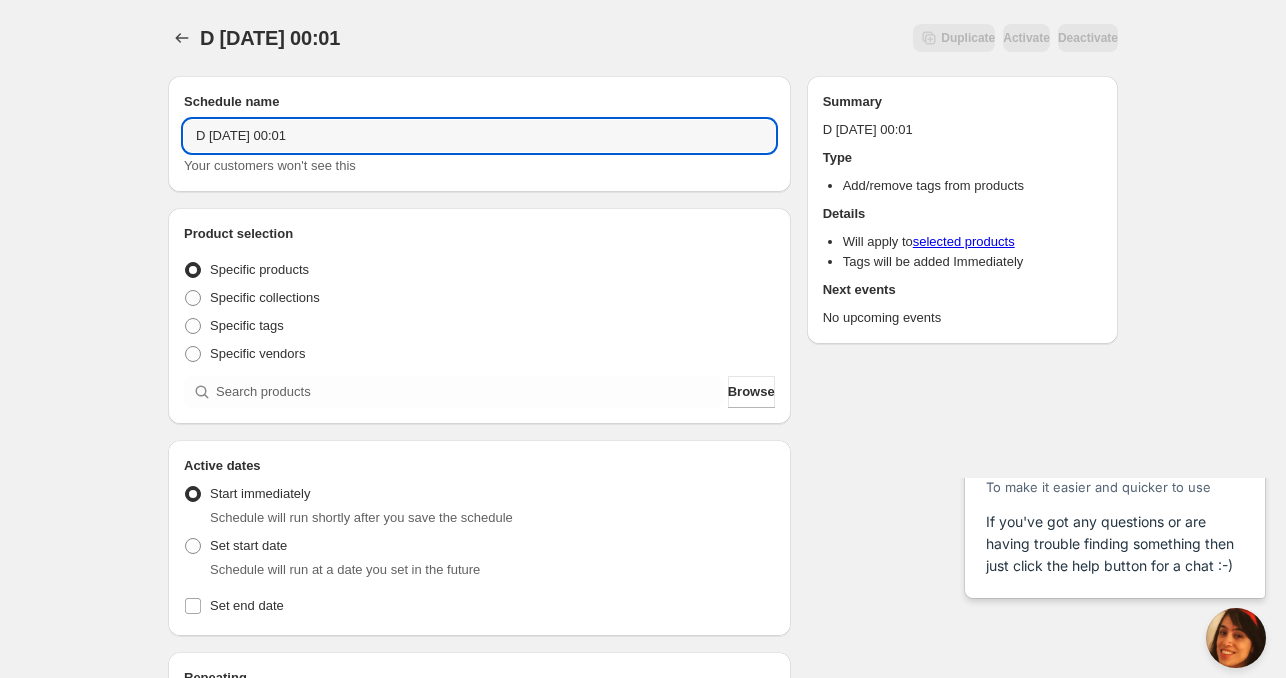 scroll, scrollTop: 0, scrollLeft: 0, axis: both 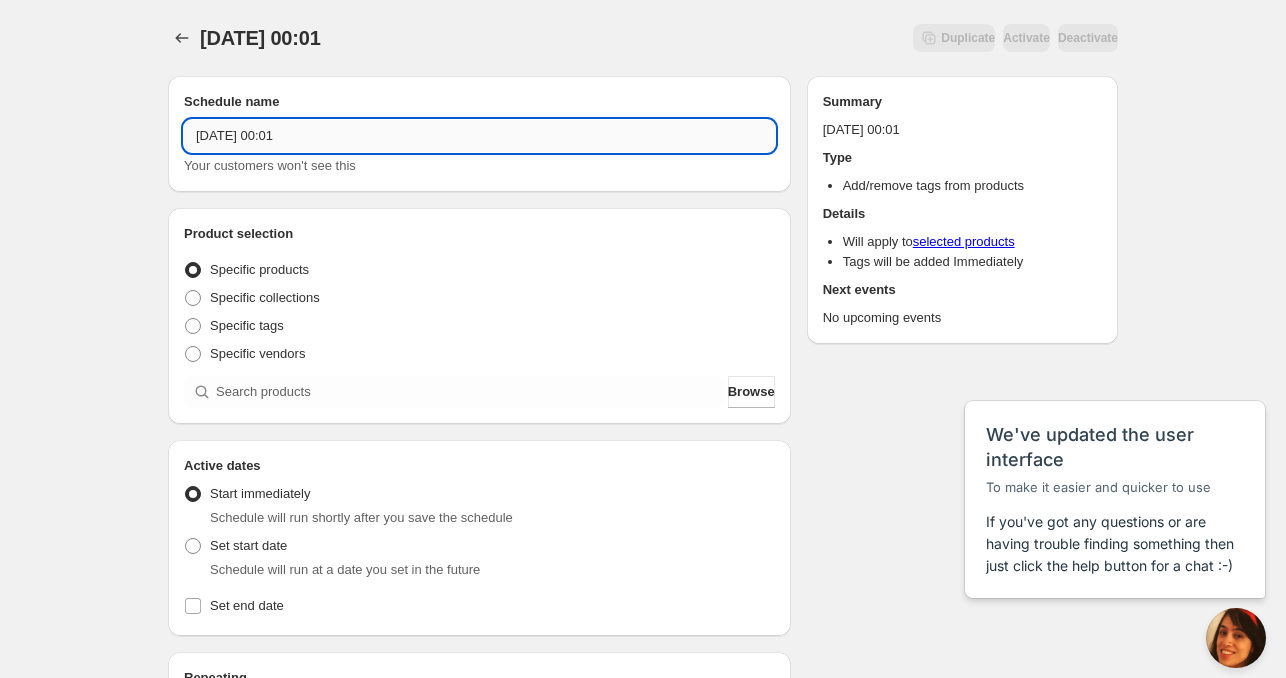 drag, startPoint x: 302, startPoint y: 134, endPoint x: 376, endPoint y: 130, distance: 74.10803 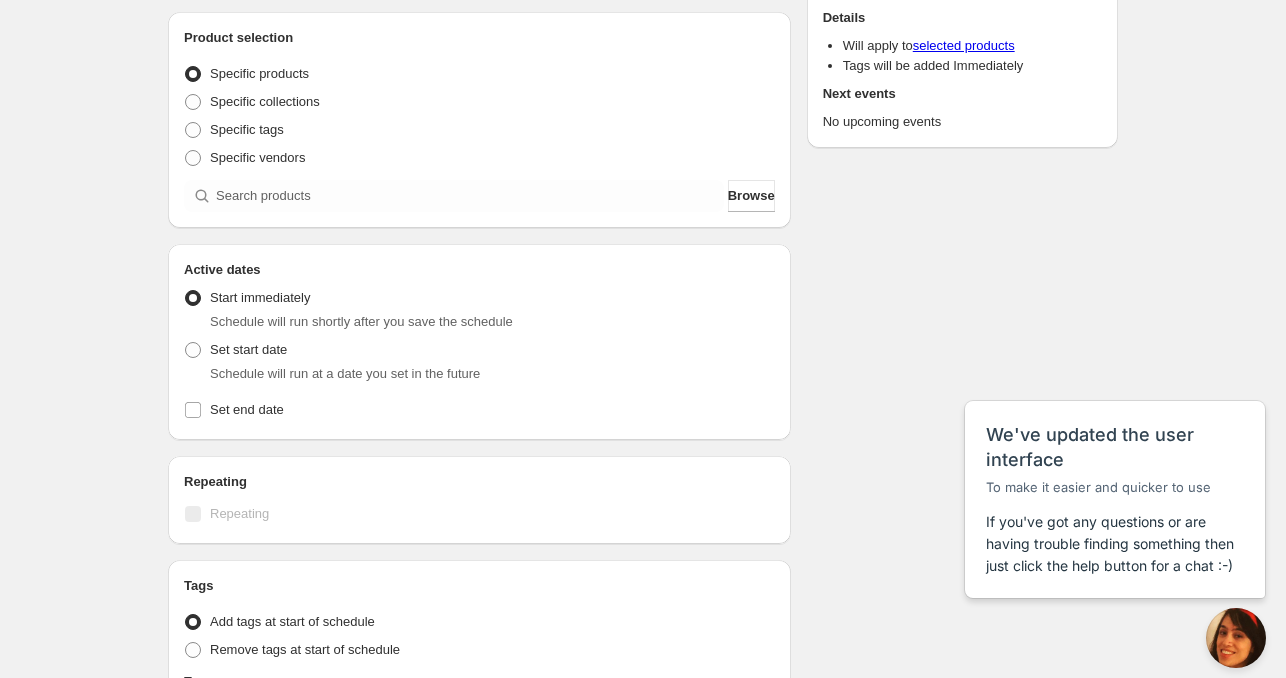 scroll, scrollTop: 200, scrollLeft: 0, axis: vertical 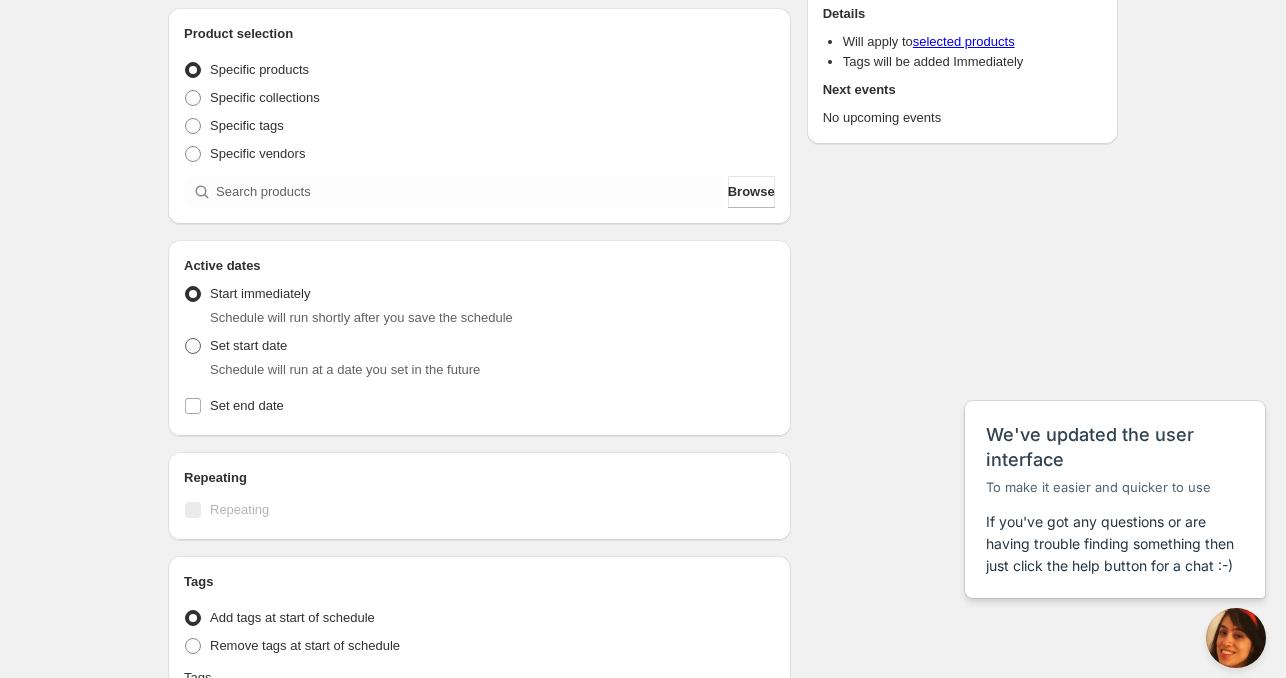 type on "[DATE] 4am" 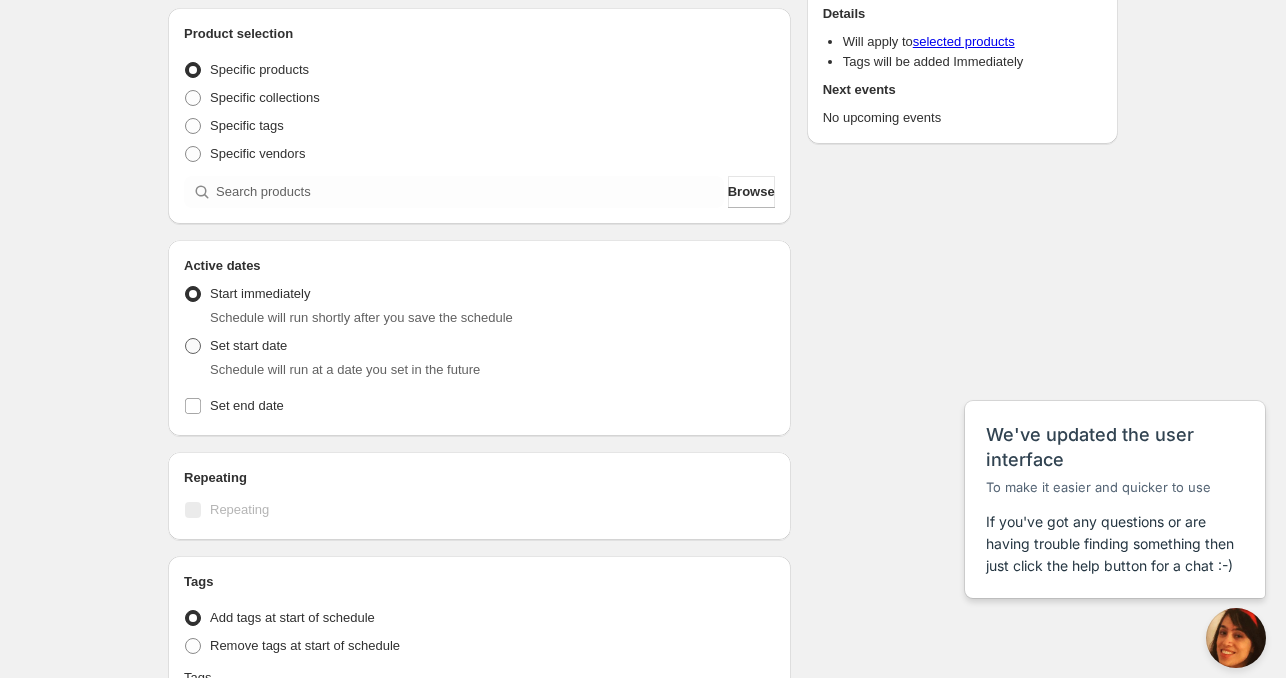 radio on "true" 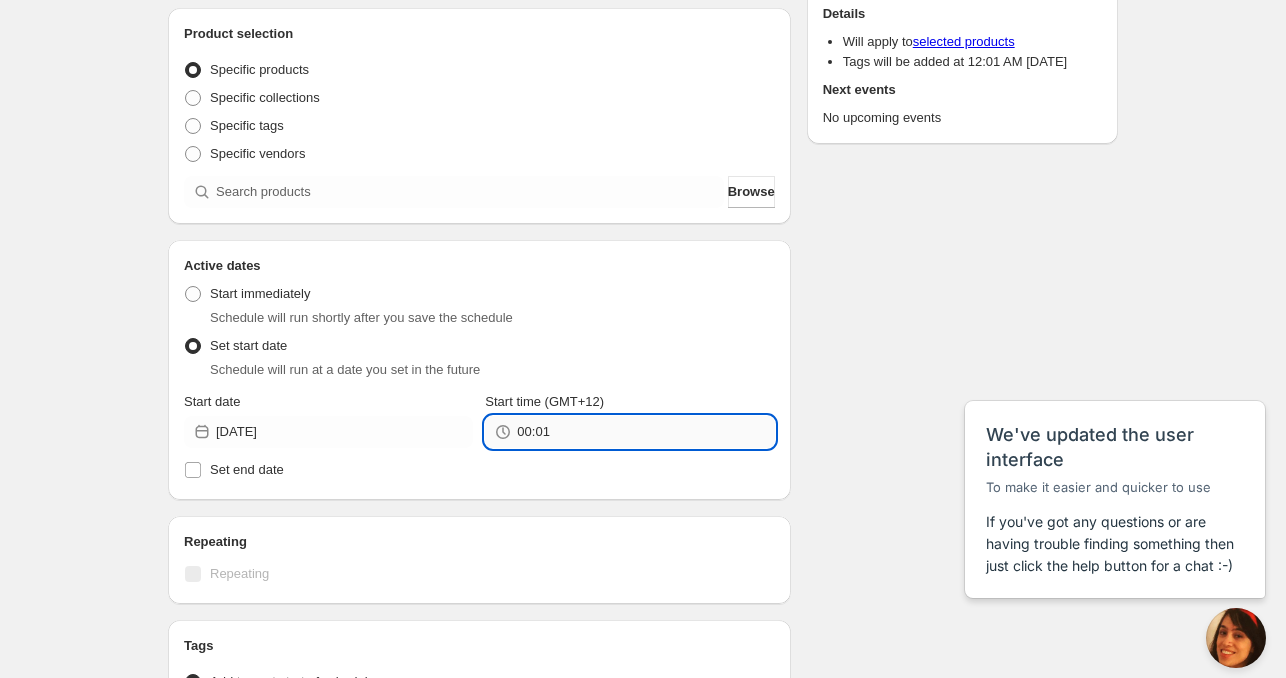 click on "00:01" at bounding box center (645, 432) 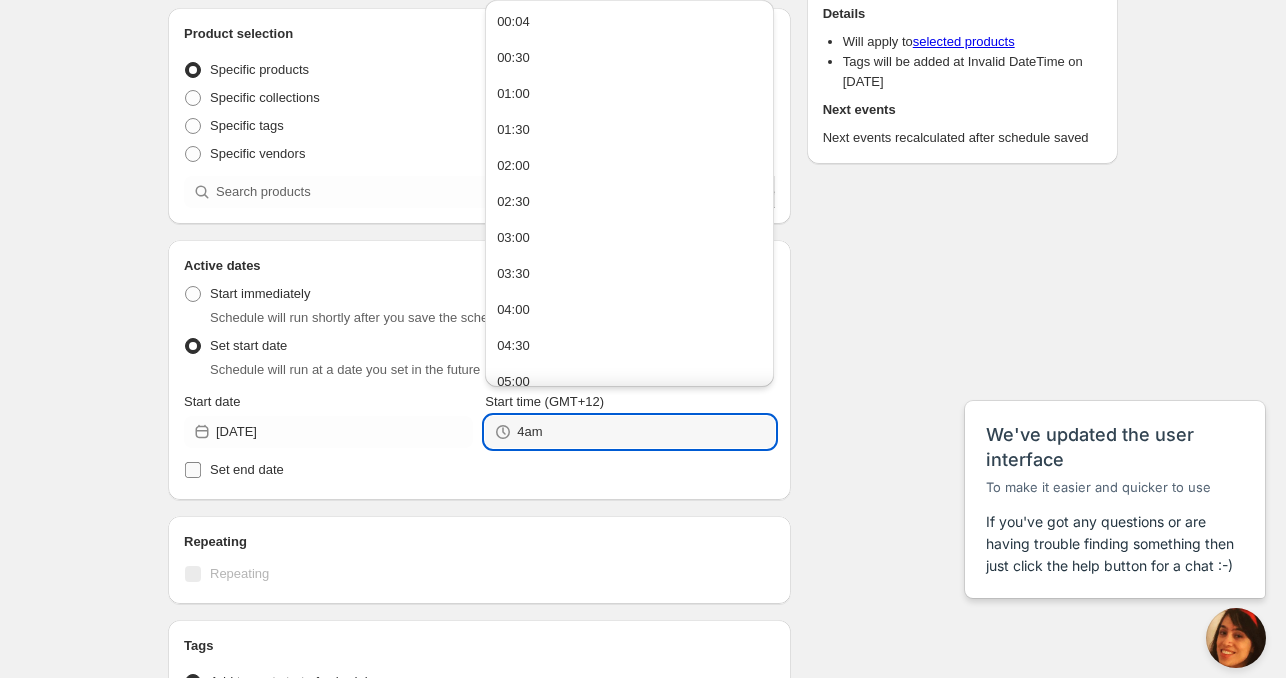 type on "04:00" 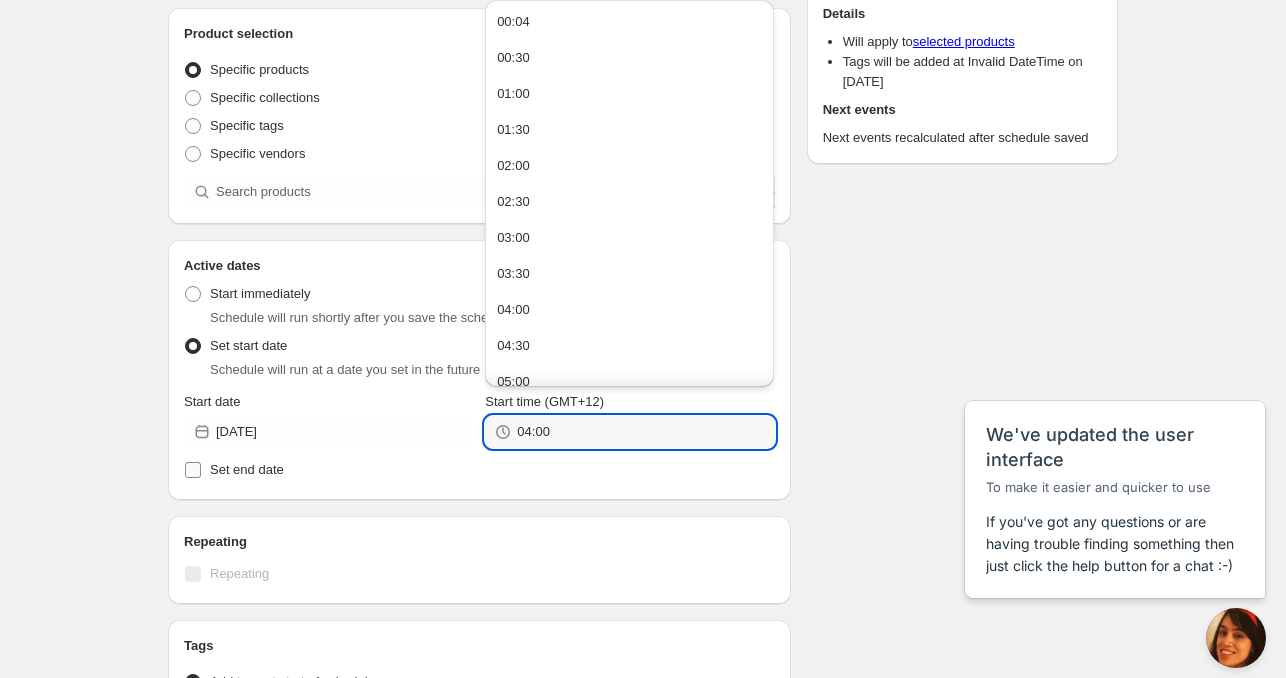 drag, startPoint x: 558, startPoint y: 470, endPoint x: 539, endPoint y: 479, distance: 21.023796 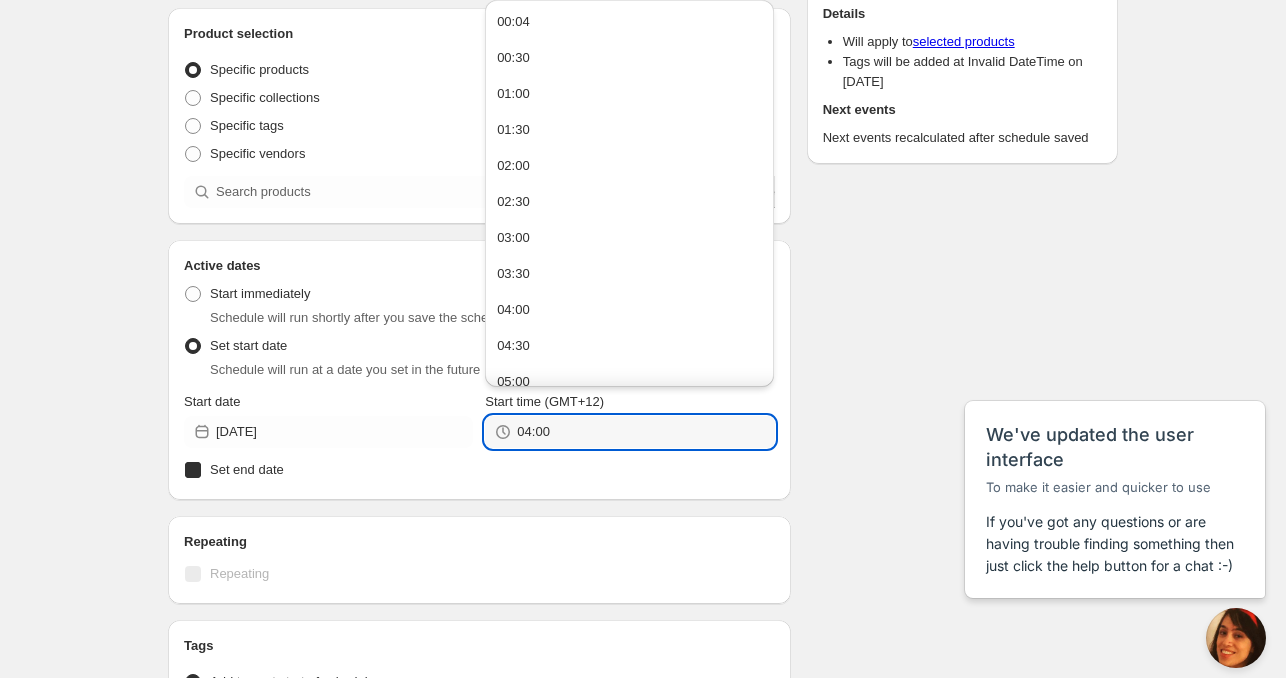 checkbox on "true" 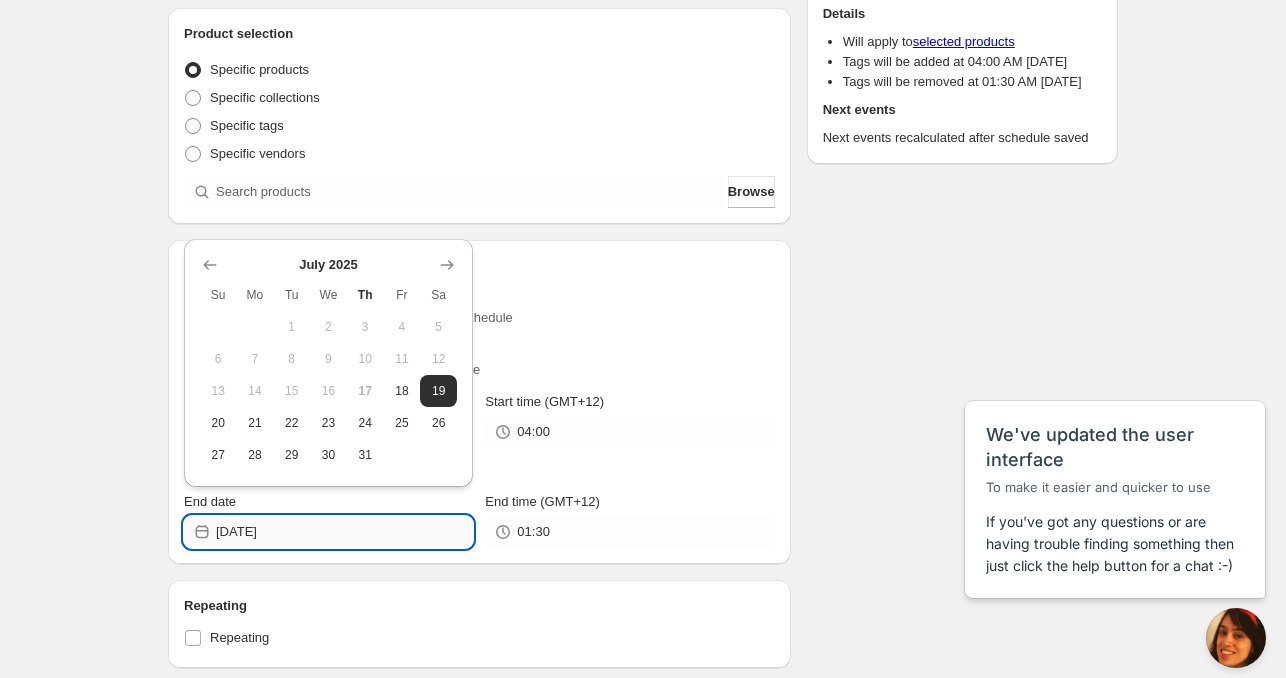 click on "[DATE]" at bounding box center (344, 532) 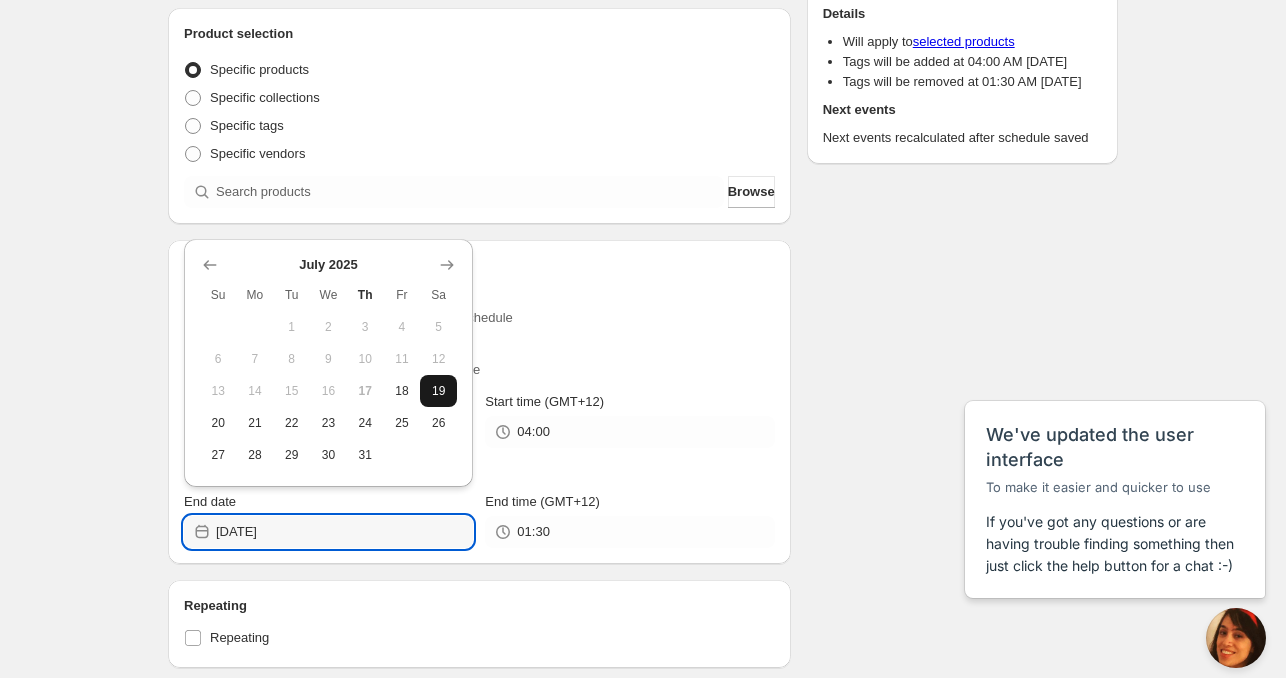 click on "19" at bounding box center [438, 391] 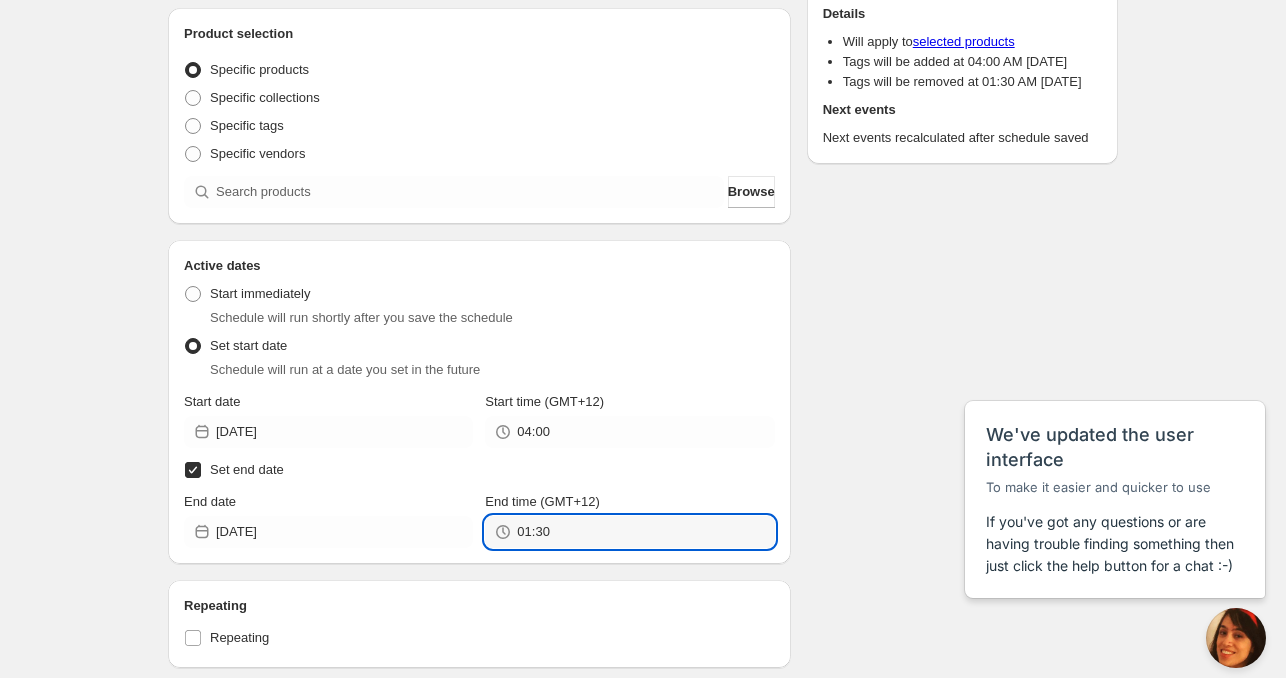 drag, startPoint x: 598, startPoint y: 539, endPoint x: 493, endPoint y: 531, distance: 105.30432 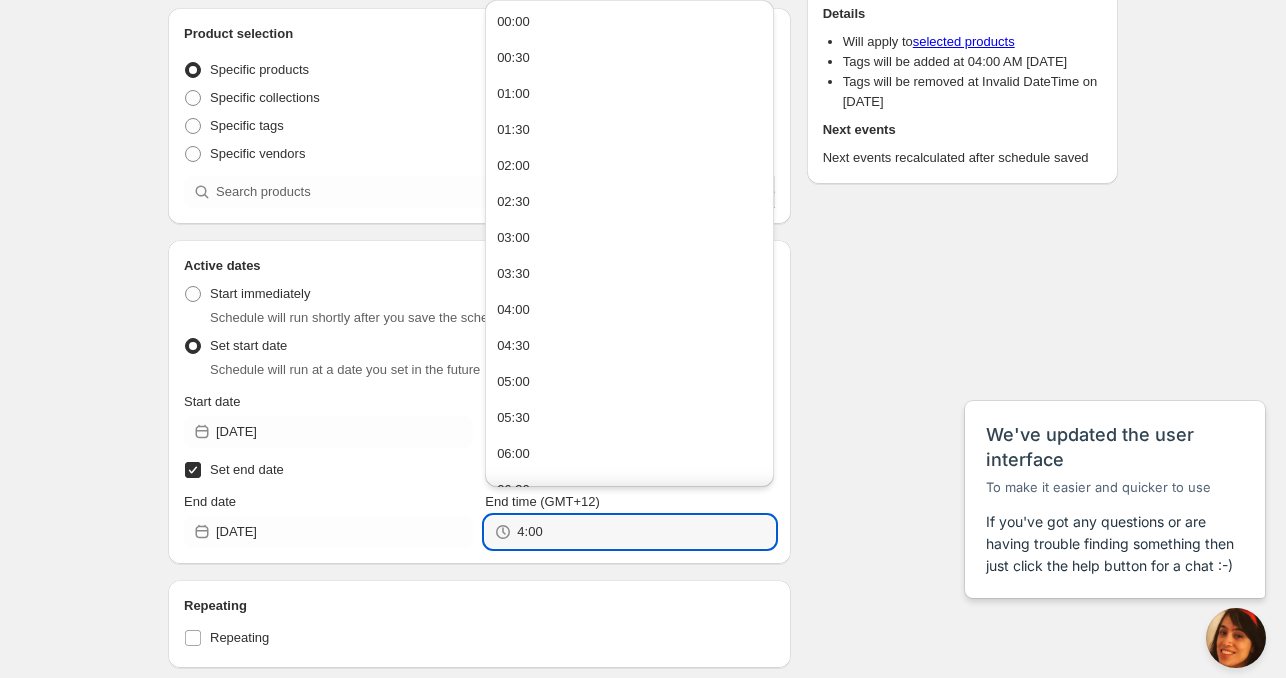 type on "04:00" 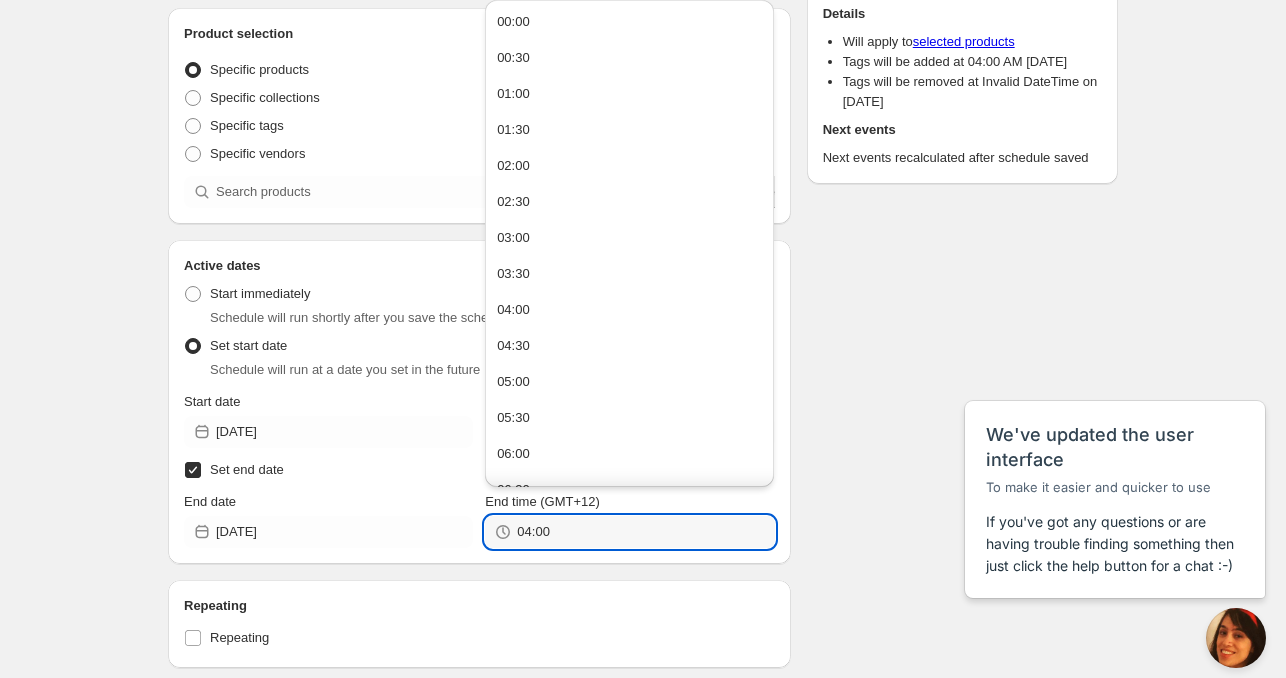 click on "Active dates Active Date Type Start immediately Schedule will run shortly after you save the schedule Set start date Schedule will run at a date you set in the future Start date [DATE] Start time (GMT+12) 04:00 Set end date End date [DATE] End time (GMT+12) 04:00" at bounding box center [479, 402] 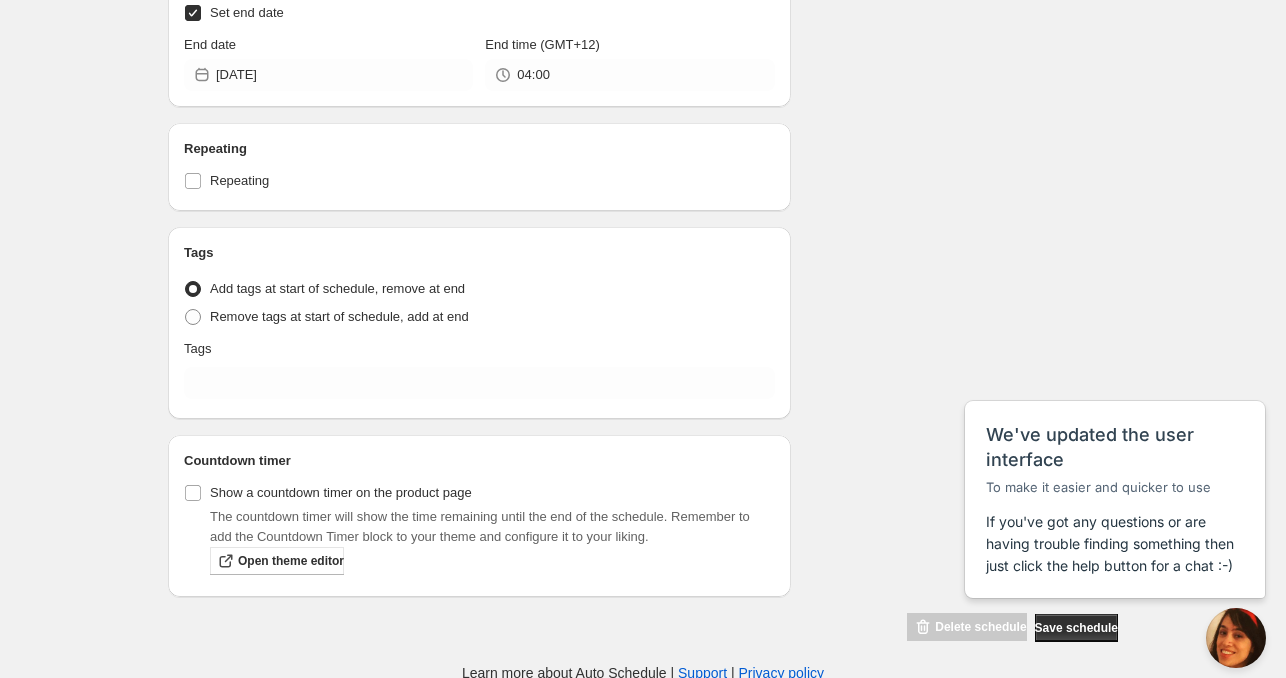 scroll, scrollTop: 659, scrollLeft: 0, axis: vertical 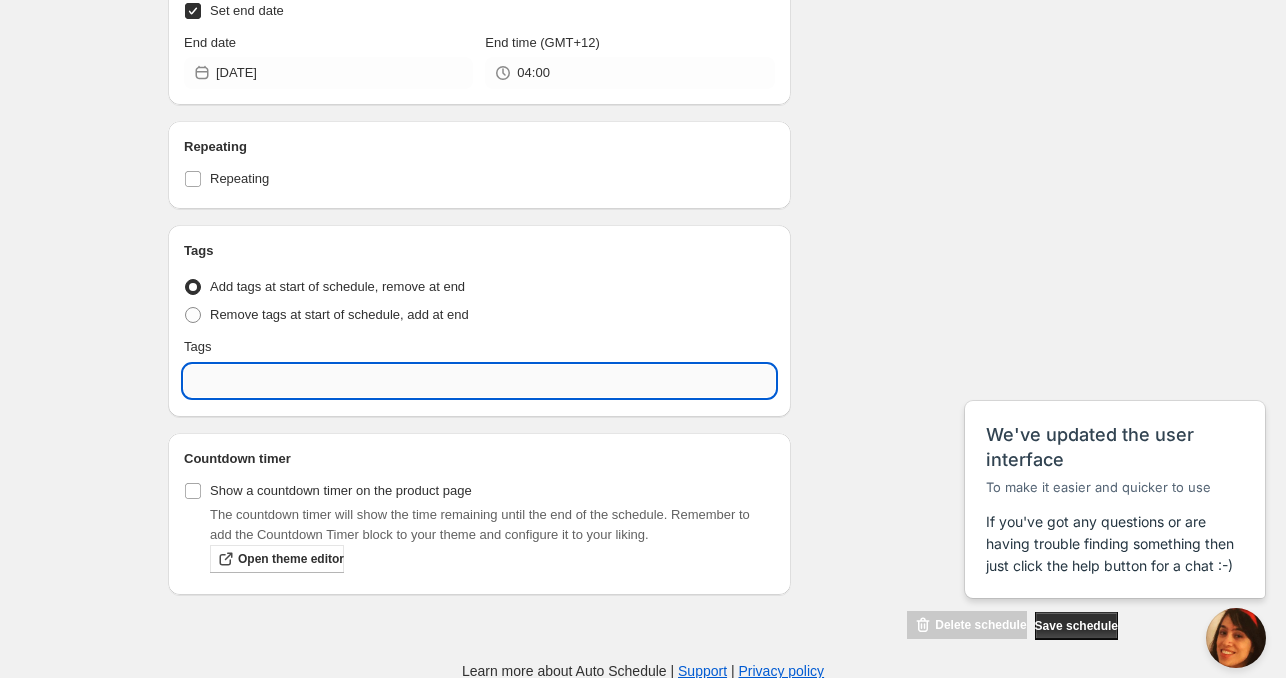 click at bounding box center [479, 381] 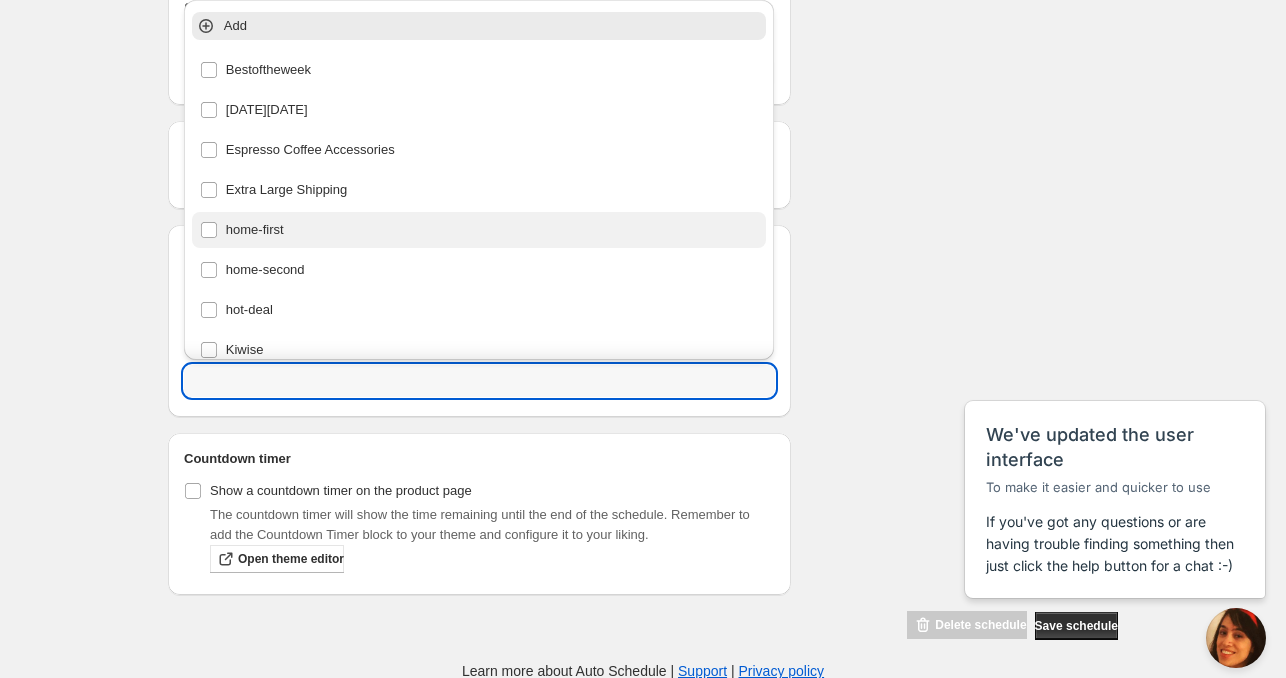 click on "home-first" at bounding box center [479, 230] 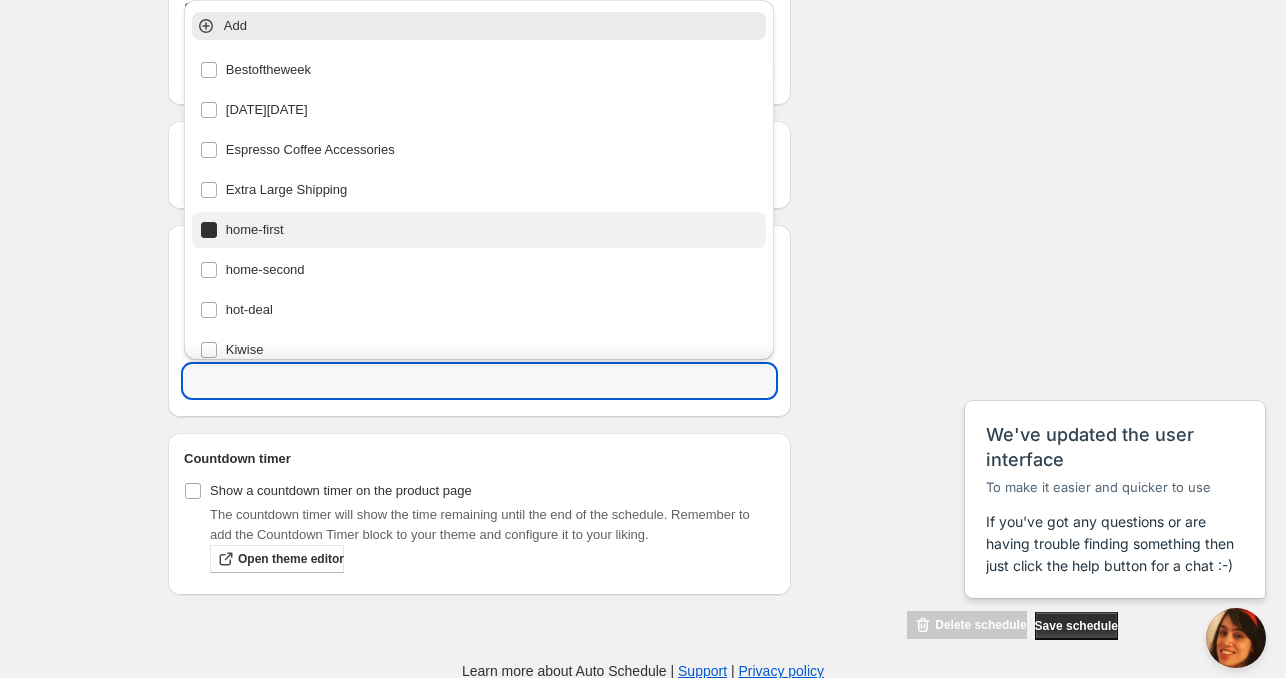 type on "home-first" 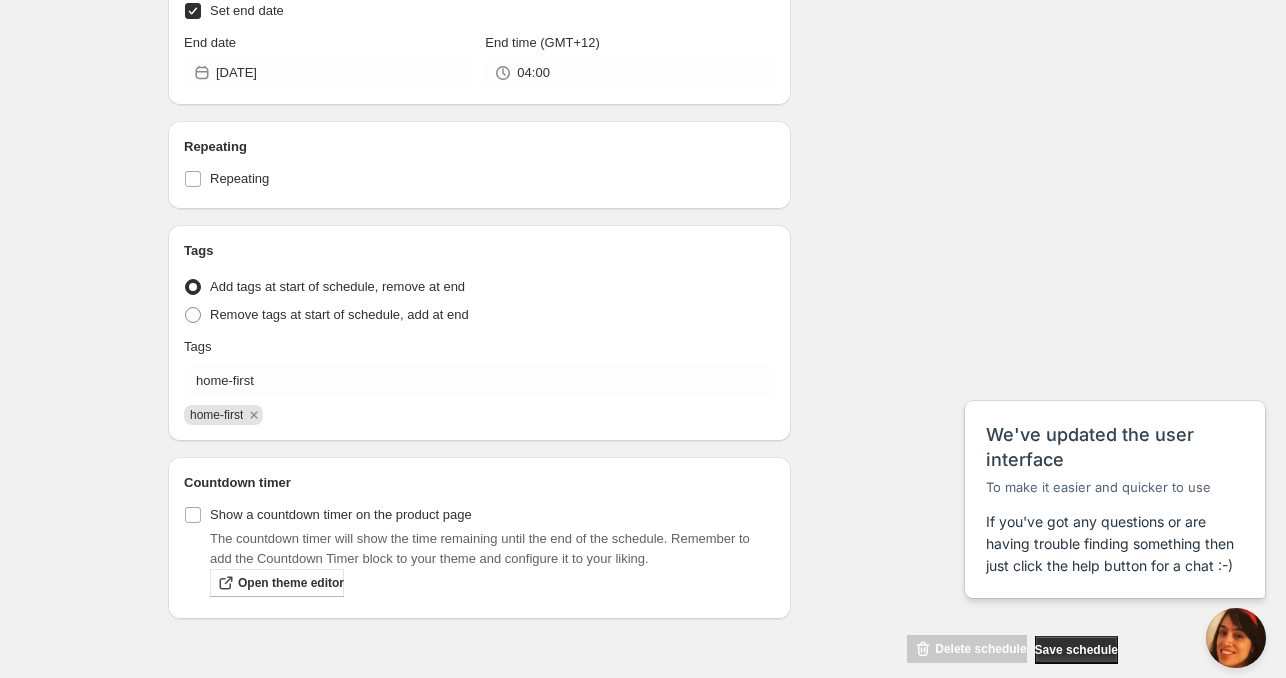 click on "Schedule name [DATE] 4am Your customers won't see this Product selection Entity type Specific products Specific collections Specific tags Specific vendors Browse Active dates Active Date Type Start immediately Schedule will run shortly after you save the schedule Set start date Schedule will run at a date you set in the future Start date [DATE] Start time (GMT+12) 04:00 Set end date End date [DATE] End time (GMT+12) 04:00 Repeating Repeating Ok Cancel Every 1 Date range Days Weeks Months Years Days Ends Never On specific date After a number of occurances Tags Tag type Add tags at start of schedule, remove at end Remove tags at start of schedule, add at end Tags home-first home-first Countdown timer Show a countdown timer on the product page The countdown timer will show the time remaining until the end of the schedule. Remember to add the Countdown Timer block to your theme and configure it to your liking. Open theme editor Summary [DATE] 4am Type Add/remove tags from products" at bounding box center [635, 33] 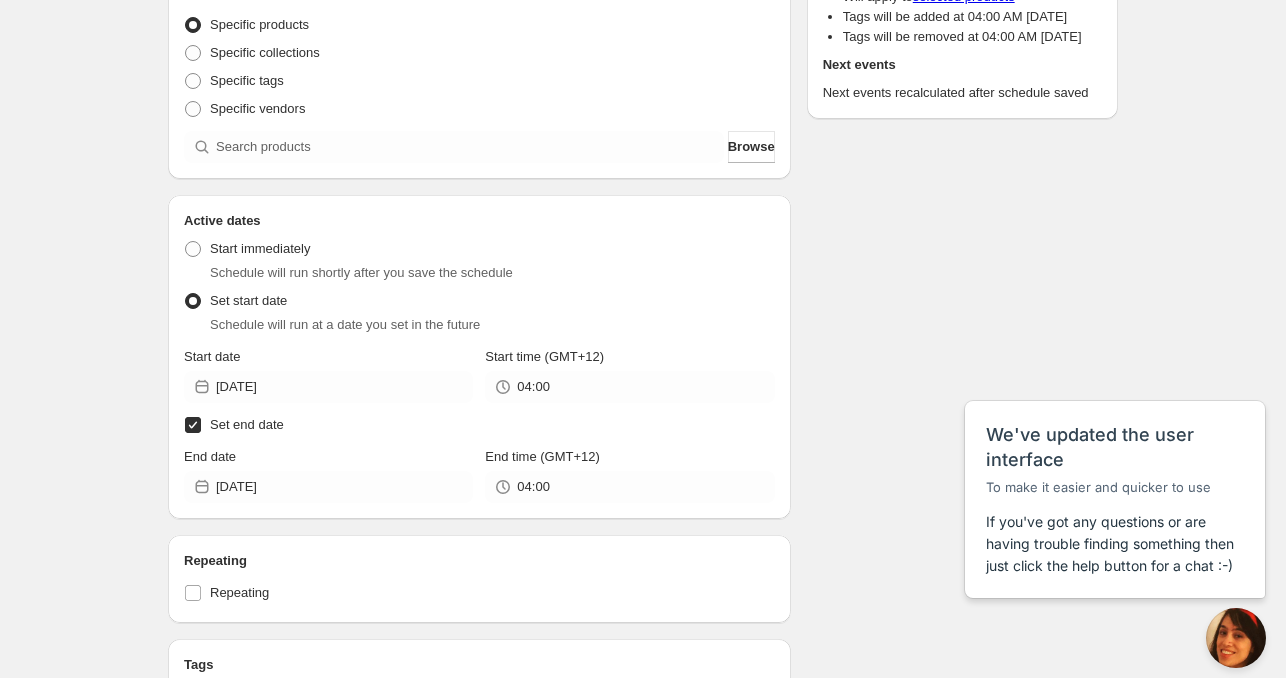 scroll, scrollTop: 59, scrollLeft: 0, axis: vertical 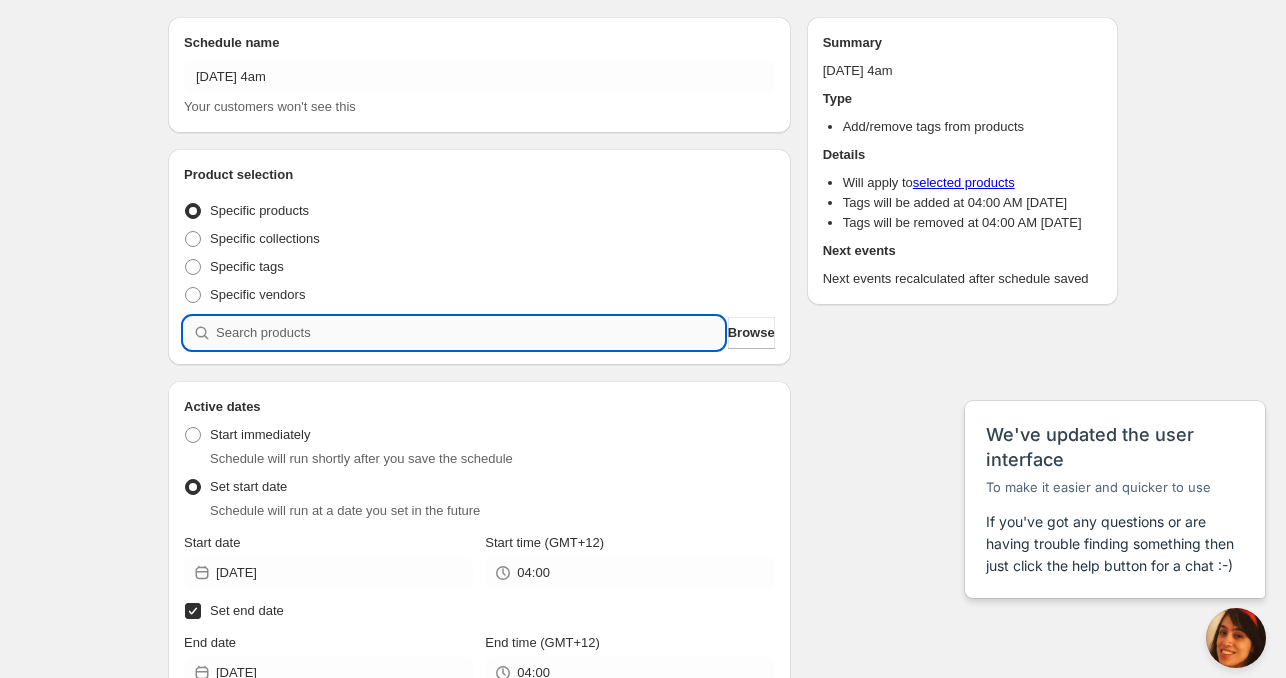 click at bounding box center (470, 333) 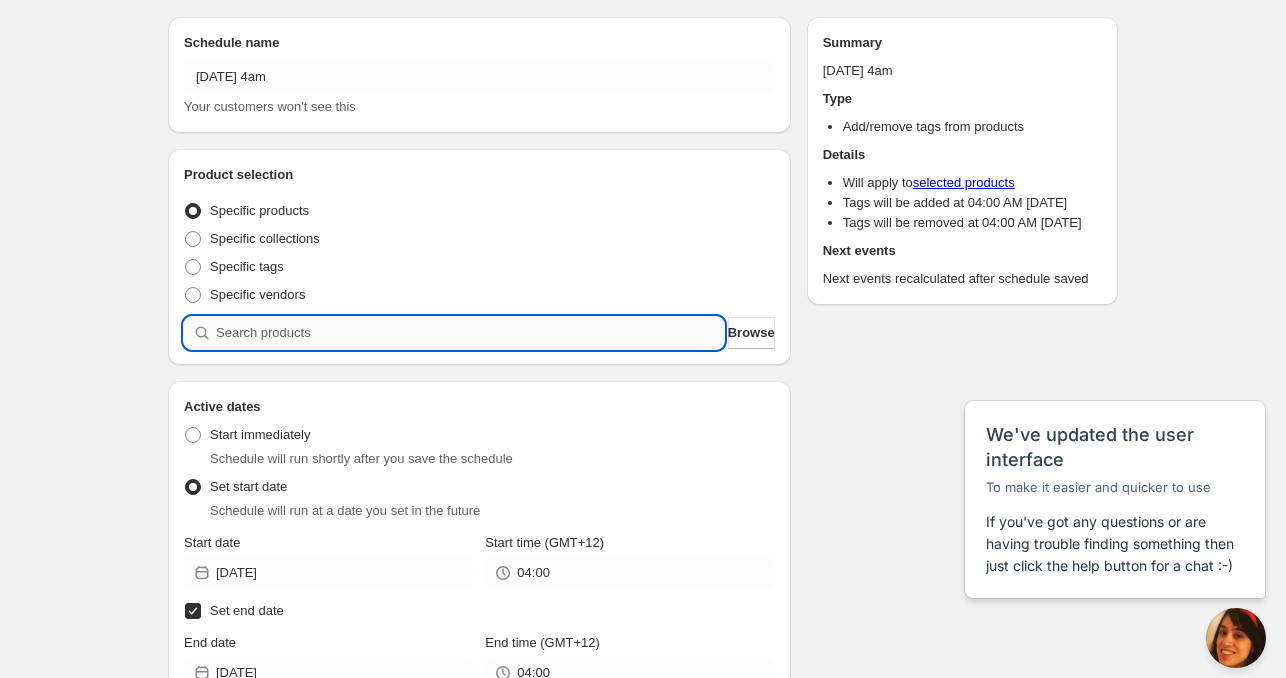 paste on "CNH12989" 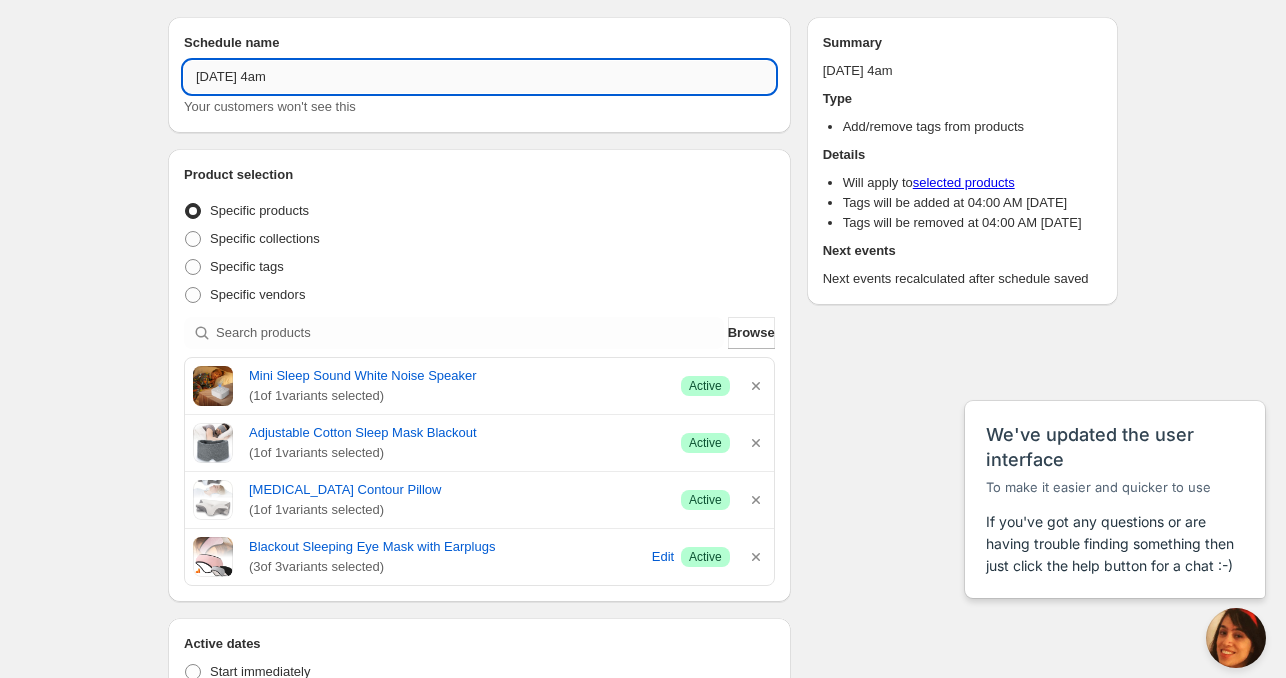 click on "[DATE] 4am" at bounding box center [479, 77] 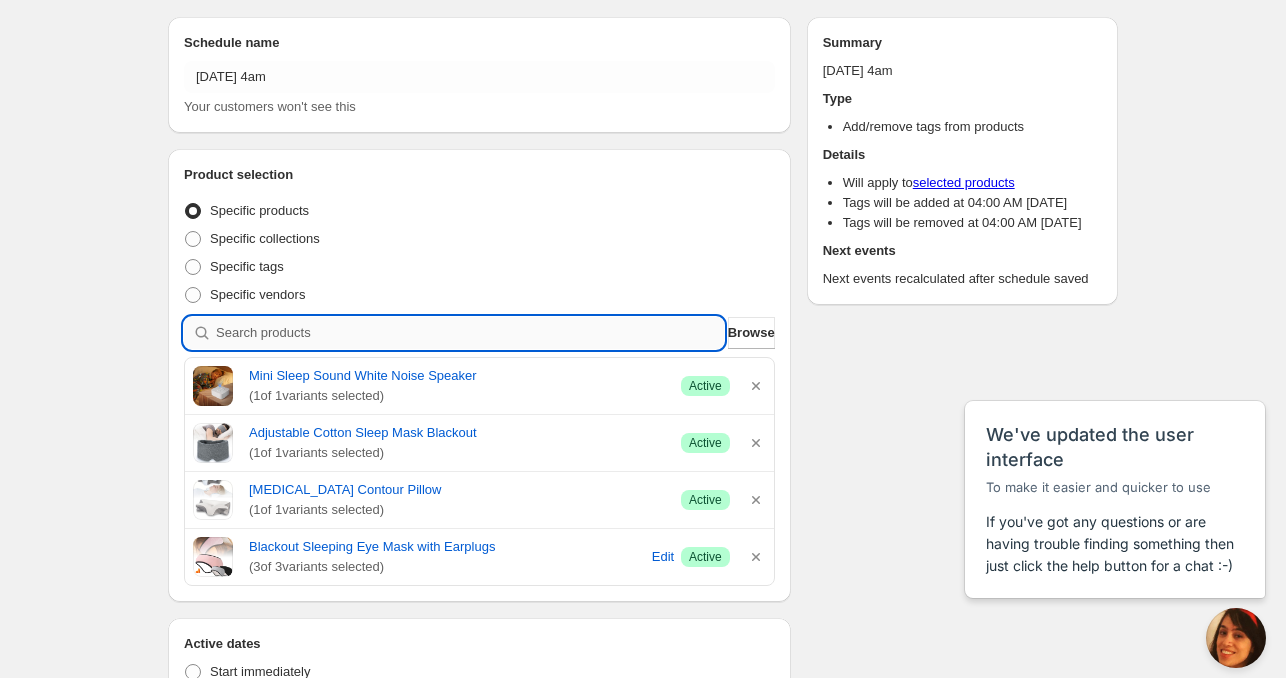 click at bounding box center (470, 333) 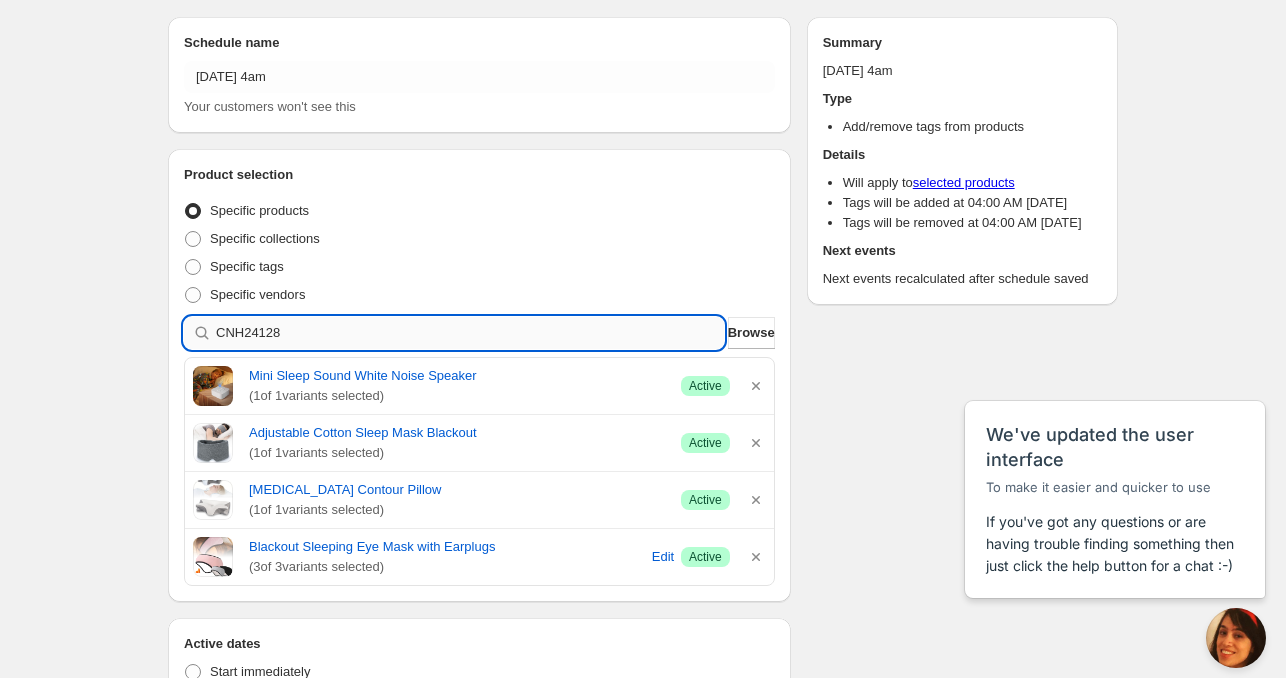 type 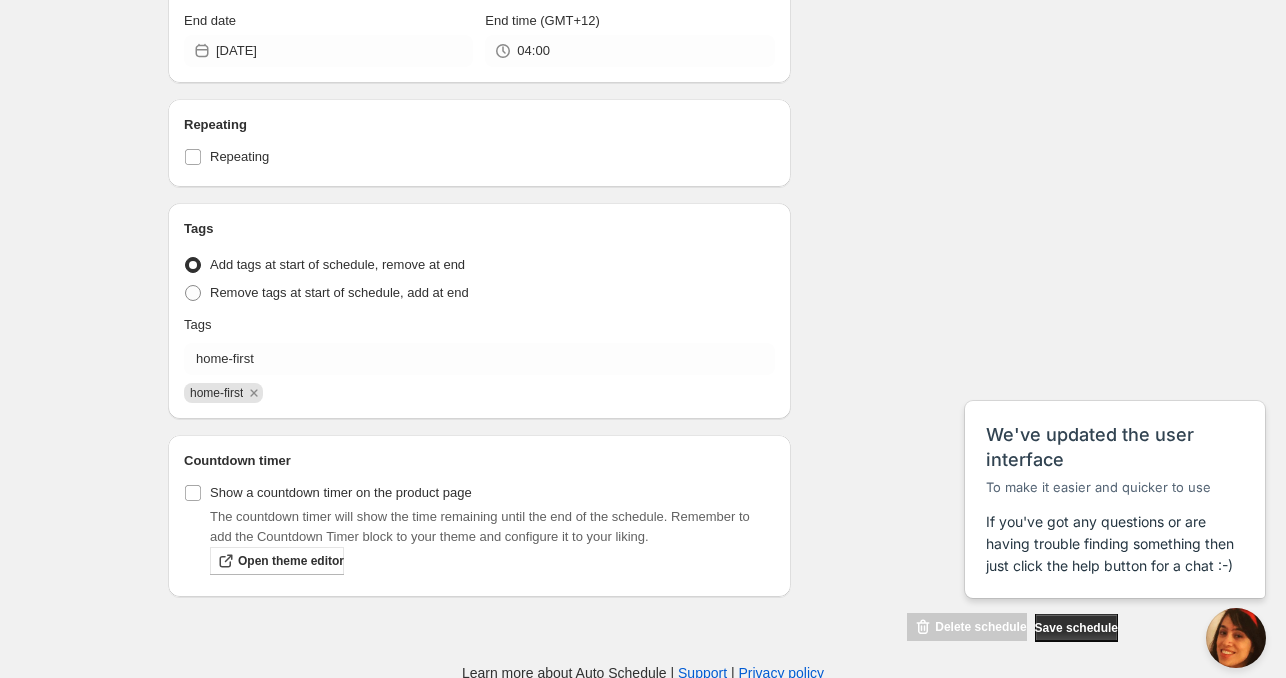 scroll, scrollTop: 1074, scrollLeft: 0, axis: vertical 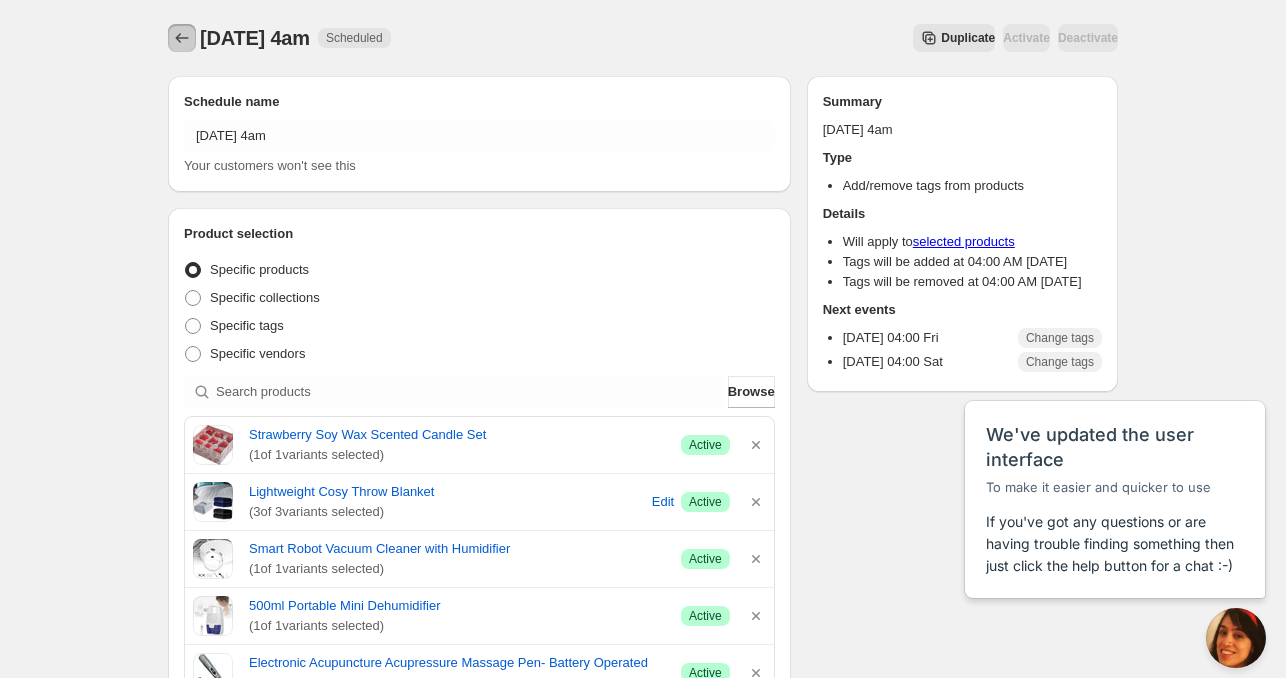 click 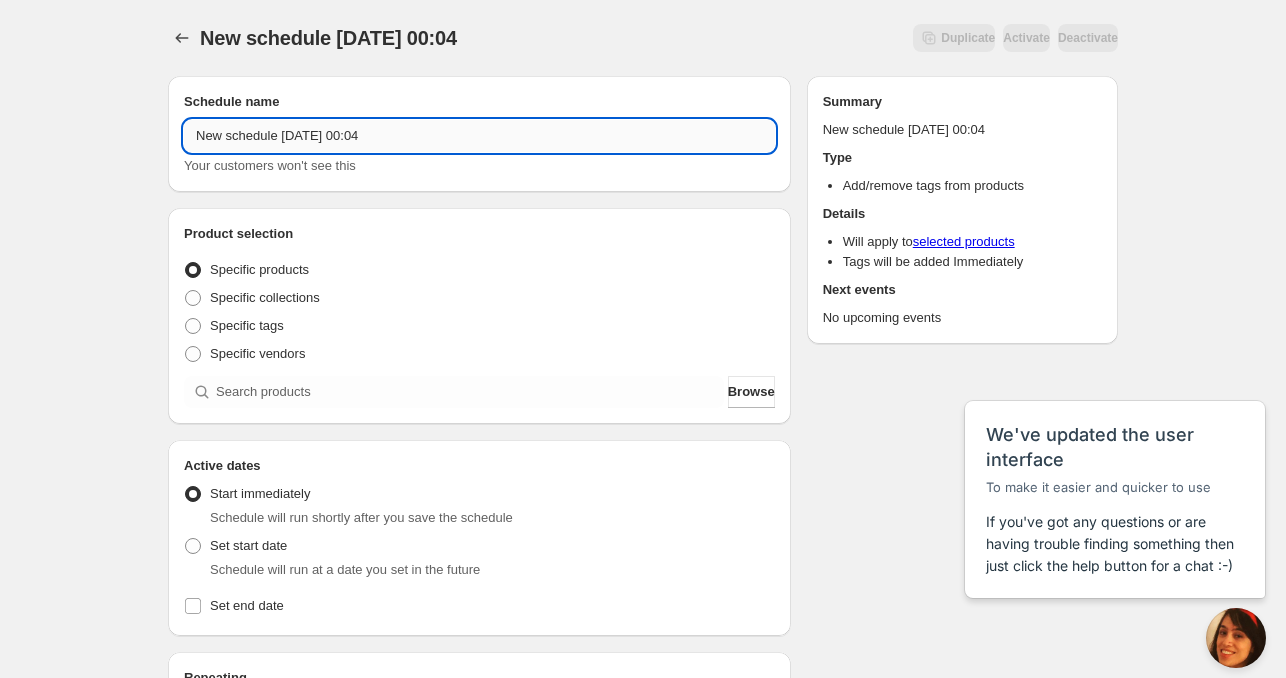 drag, startPoint x: 273, startPoint y: 139, endPoint x: 228, endPoint y: 174, distance: 57.00877 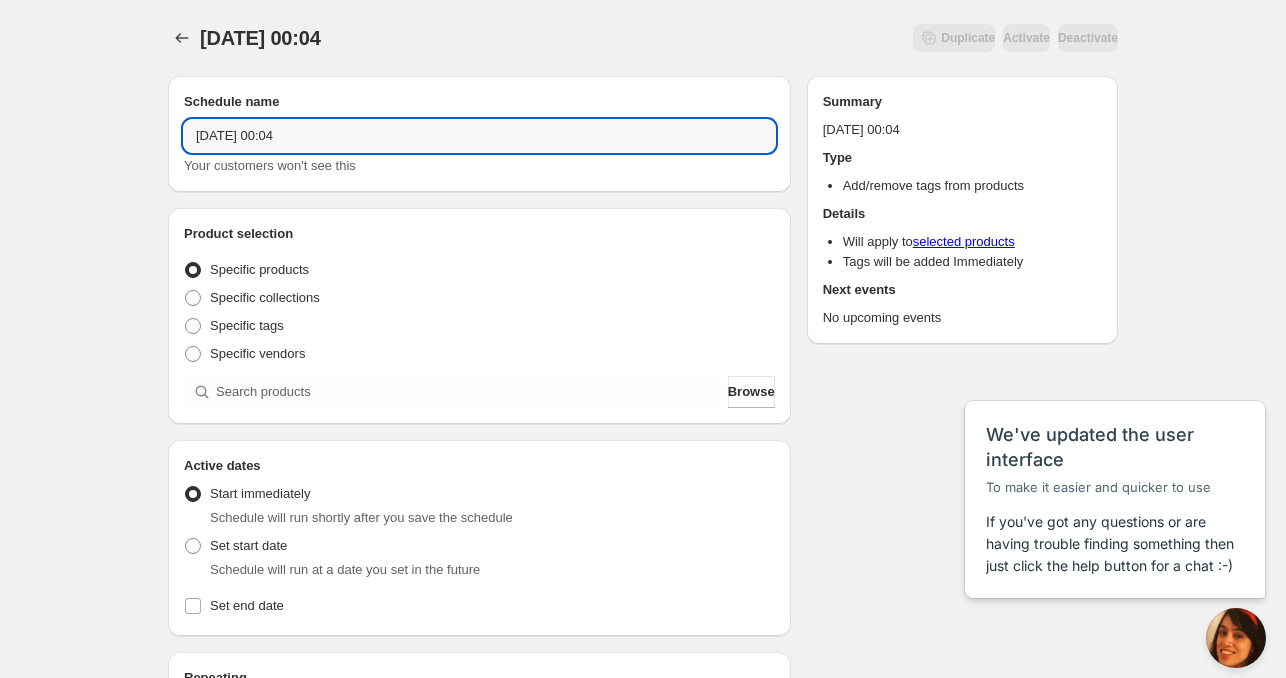 drag, startPoint x: 280, startPoint y: 127, endPoint x: 464, endPoint y: 158, distance: 186.59314 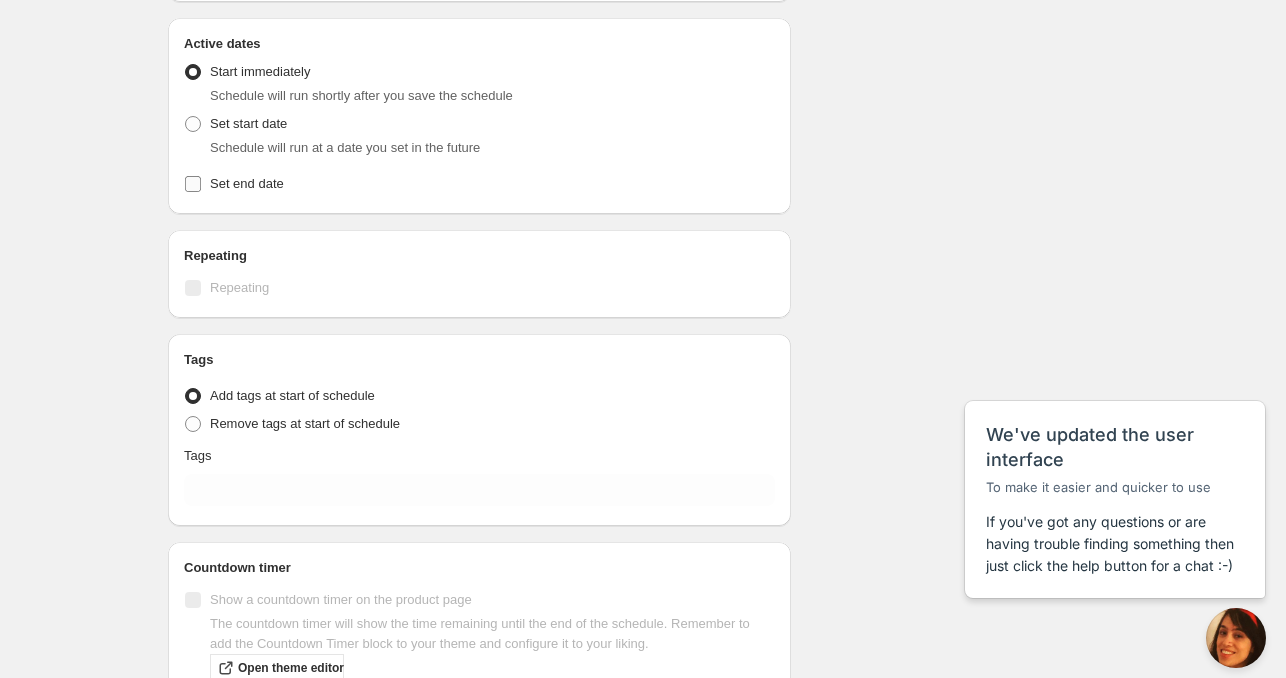 scroll, scrollTop: 400, scrollLeft: 0, axis: vertical 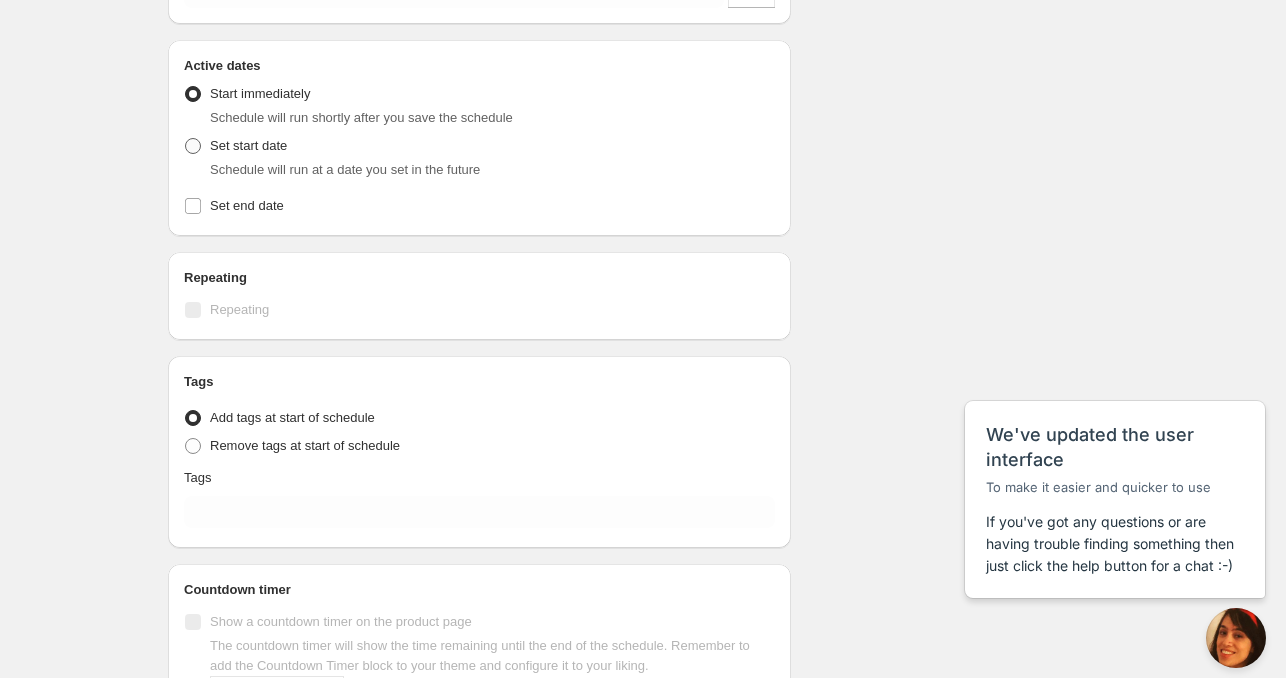 type on "[DATE] 11am" 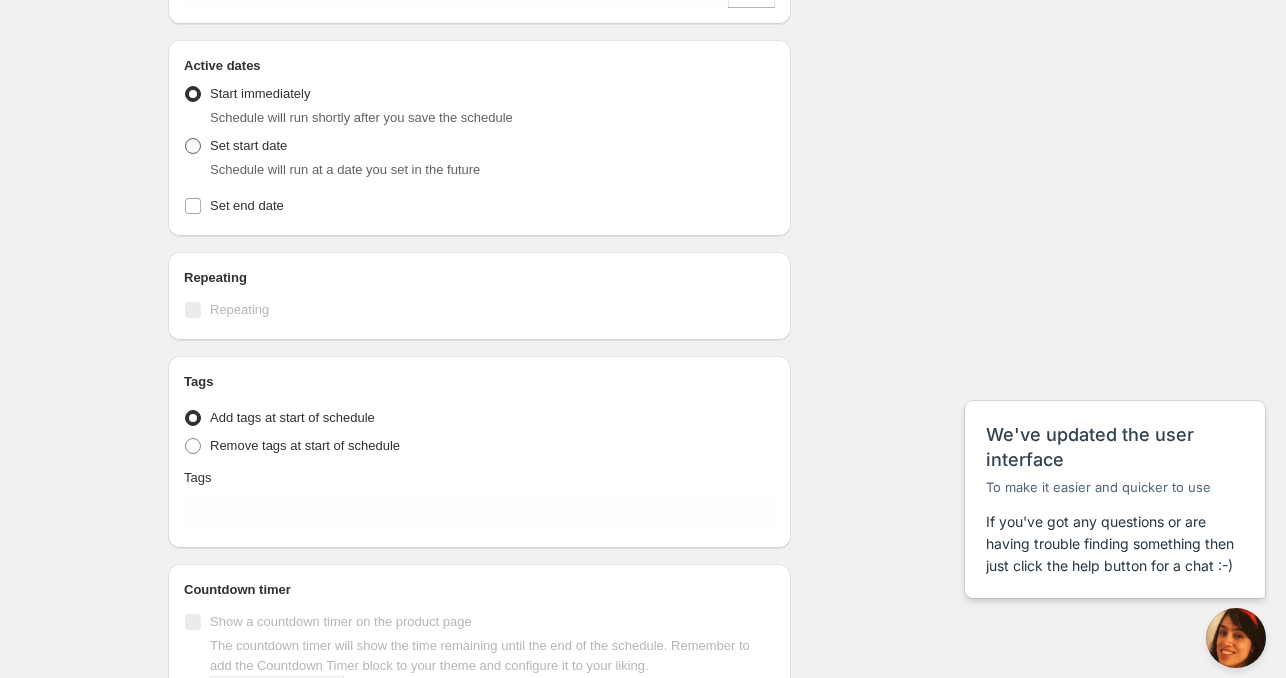 radio on "true" 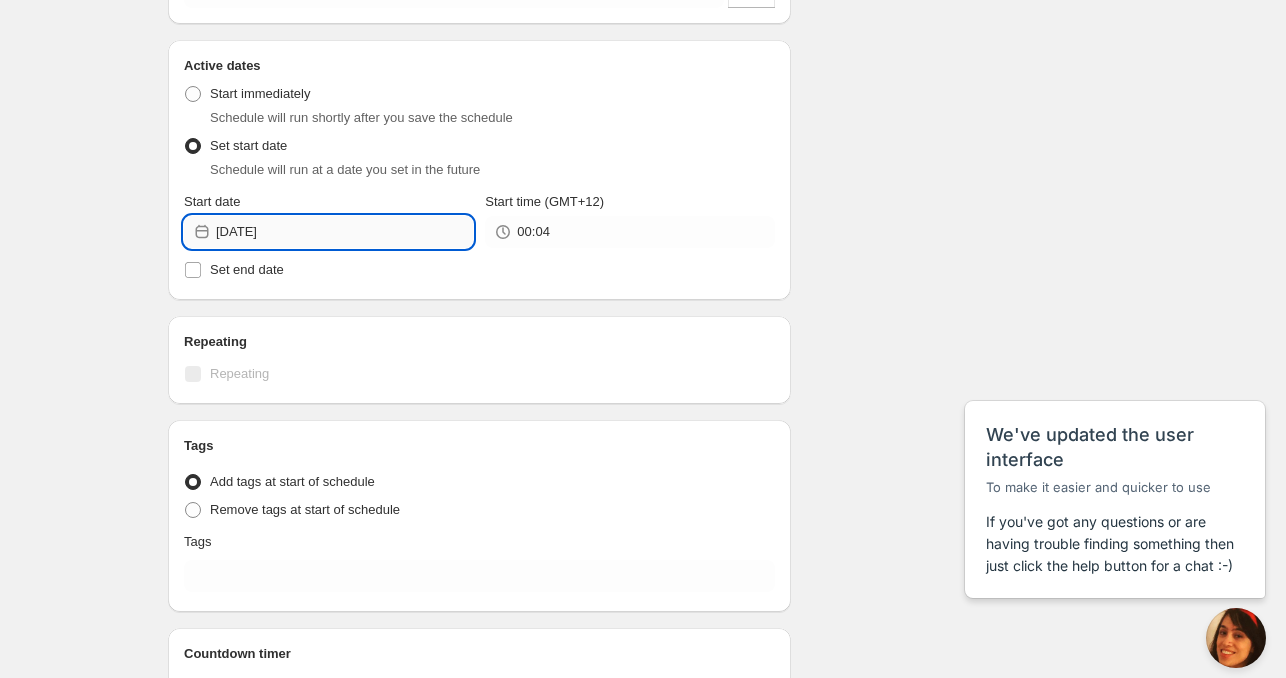 click on "[DATE]" at bounding box center (344, 232) 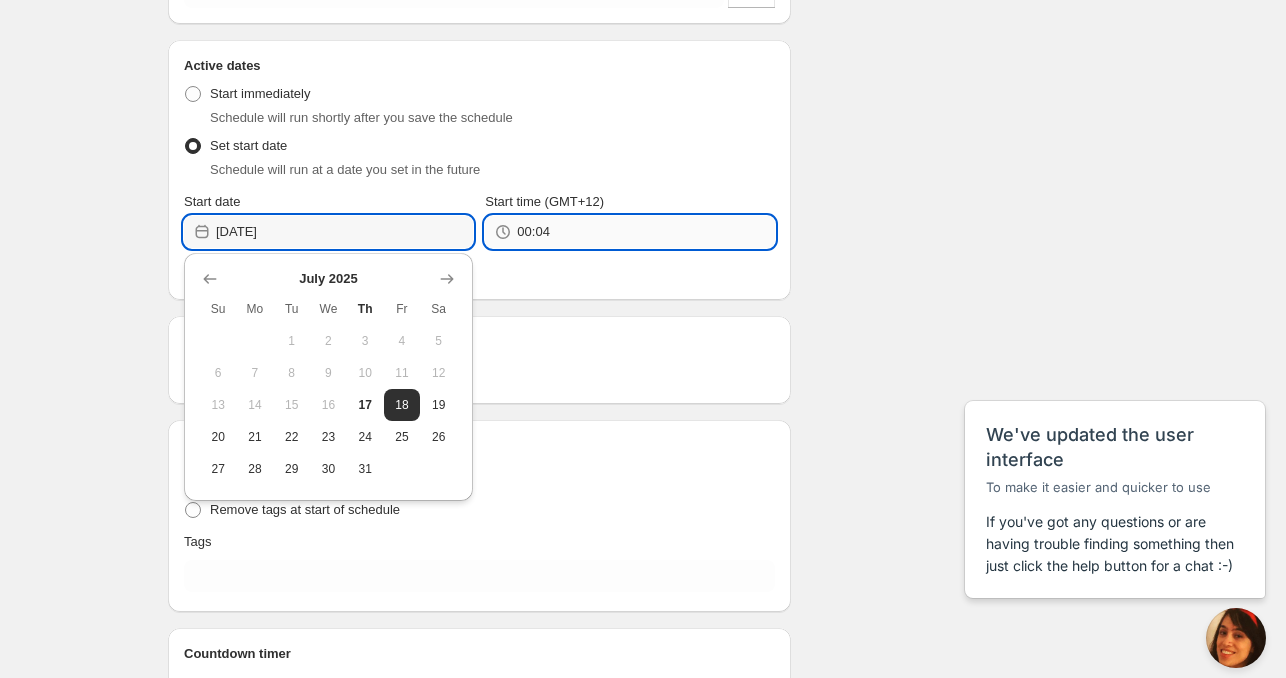 click on "00:04" at bounding box center (645, 232) 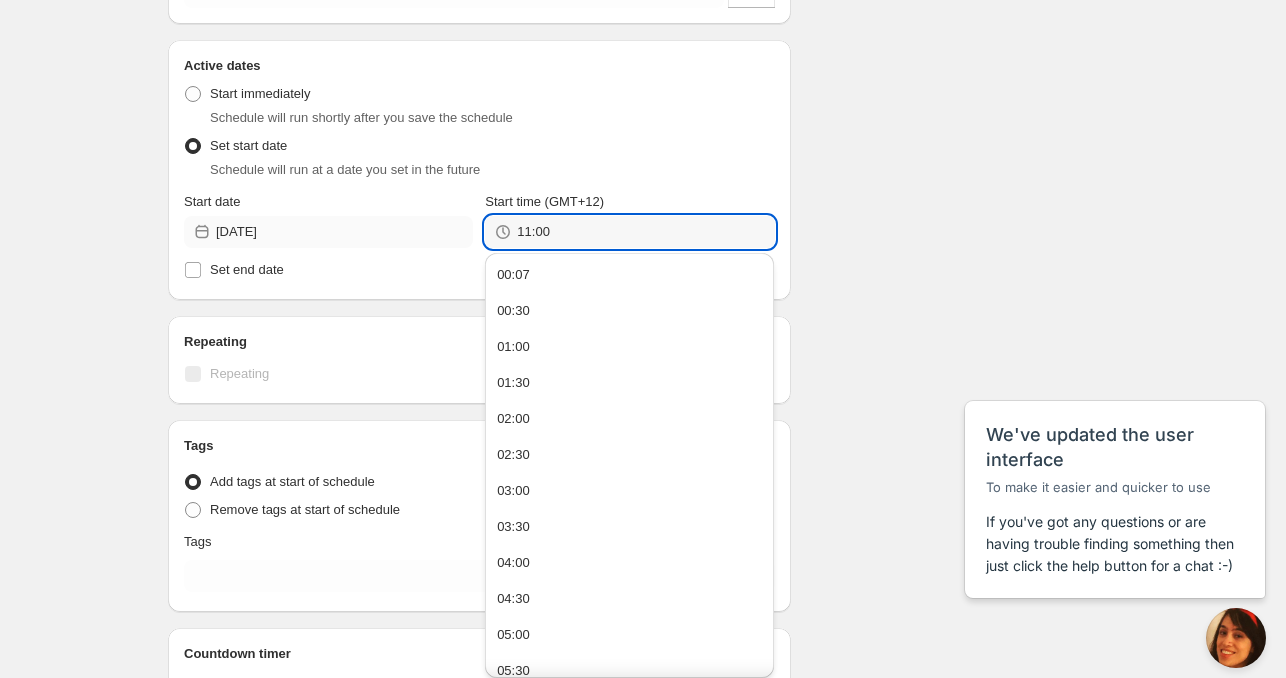 type on "11:00" 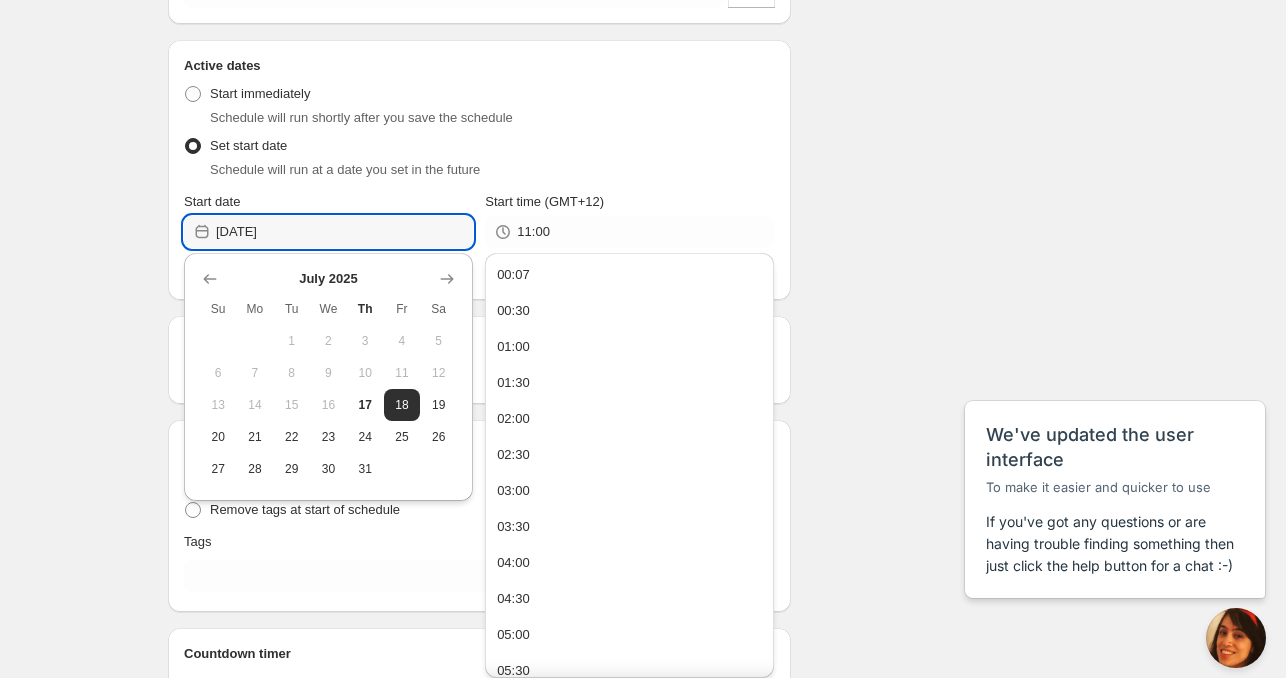drag, startPoint x: 240, startPoint y: 243, endPoint x: 236, endPoint y: 270, distance: 27.294687 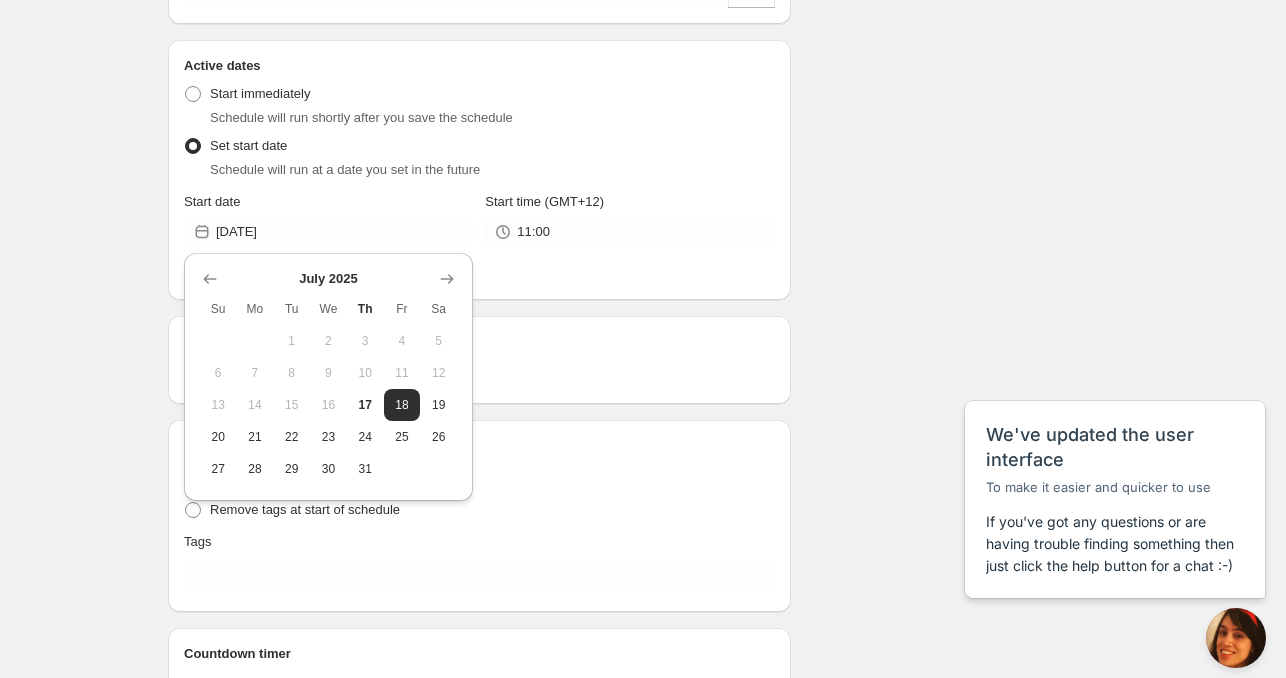 click on "Set end date" at bounding box center (479, 270) 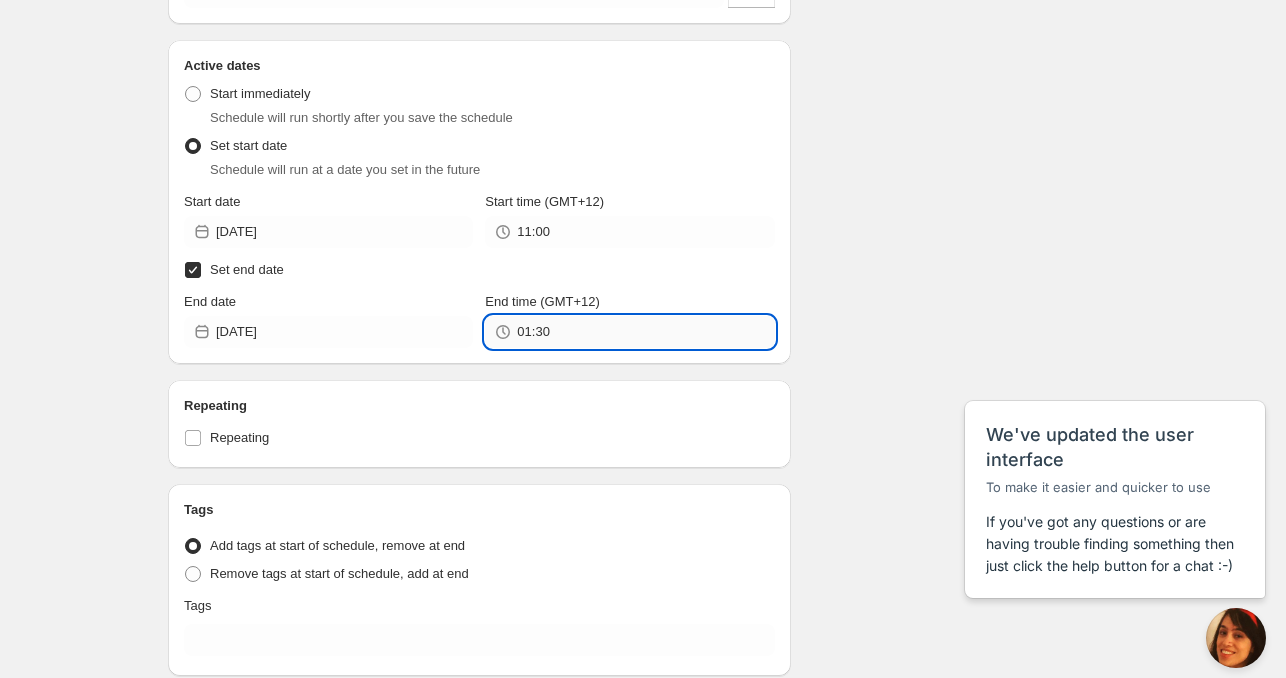 click on "01:30" at bounding box center [645, 332] 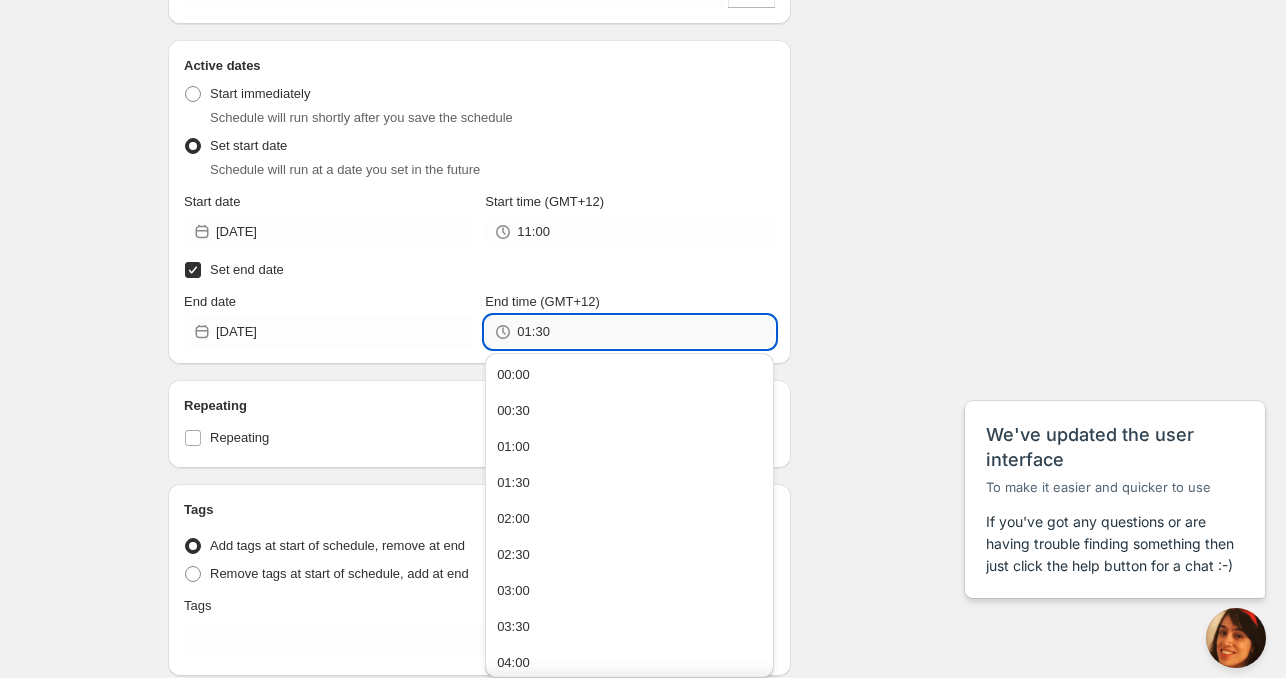 paste on "11:0" 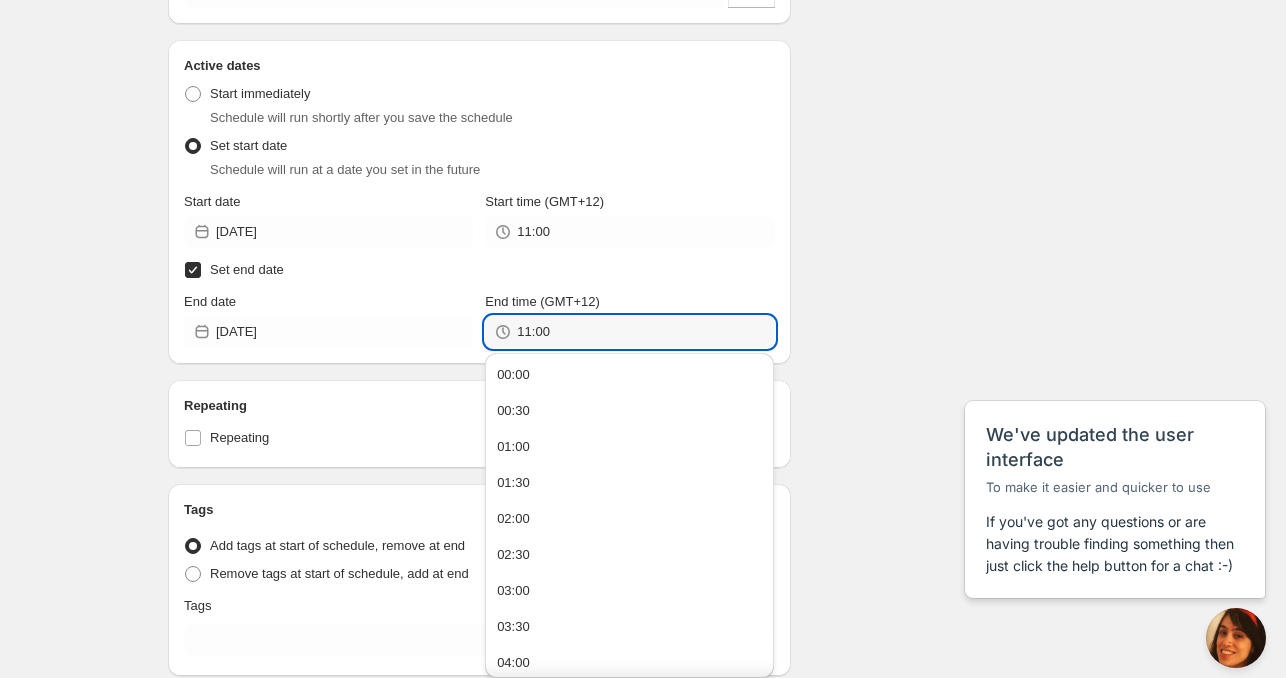 type on "11:00" 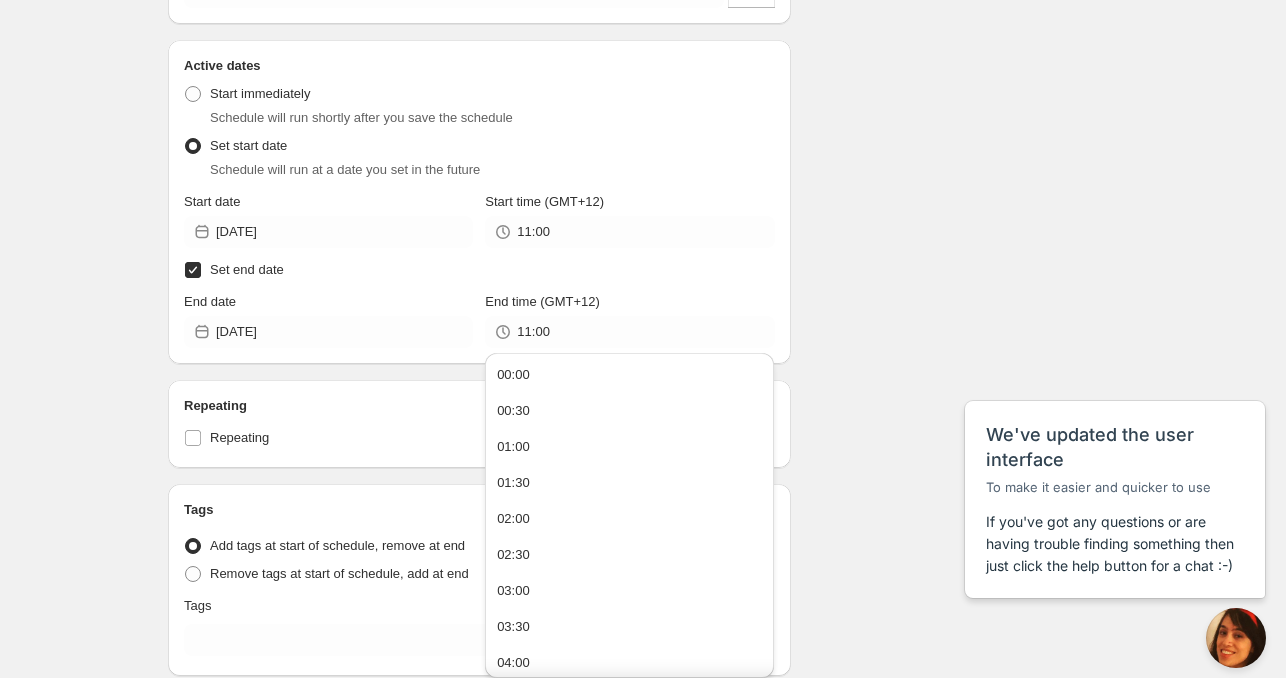 click on "Schedule name [DATE] 11am Your customers won't see this Product selection Entity type Specific products Specific collections Specific tags Specific vendors Browse Active dates Active Date Type Start immediately Schedule will run shortly after you save the schedule Set start date Schedule will run at a date you set in the future Start date [DATE] Start time (GMT+12) 11:00 Set end date End date [DATE] End time (GMT+12) 11:00 Repeating Repeating Ok Cancel Every 1 Date range Days Weeks Months Years Days Ends Never On specific date After a number of occurances Tags Tag type Add tags at start of schedule, remove at end Remove tags at start of schedule, add at end Tags Countdown timer Show a countdown timer on the product page The countdown timer will show the time remaining until the end of the schedule. Remember to add the Countdown Timer block to your theme and configure it to your liking. Open theme editor Summary [DATE] 11am Type Add/remove tags from products Details Will apply to" at bounding box center (635, 280) 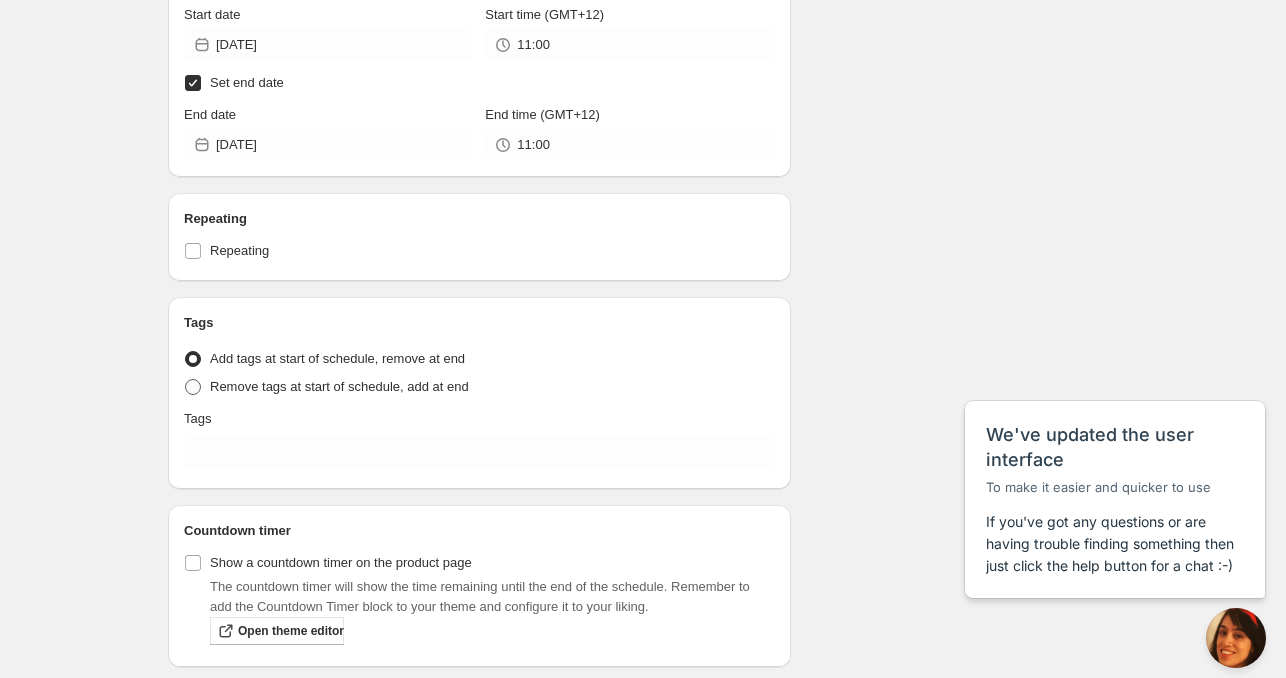 scroll, scrollTop: 659, scrollLeft: 0, axis: vertical 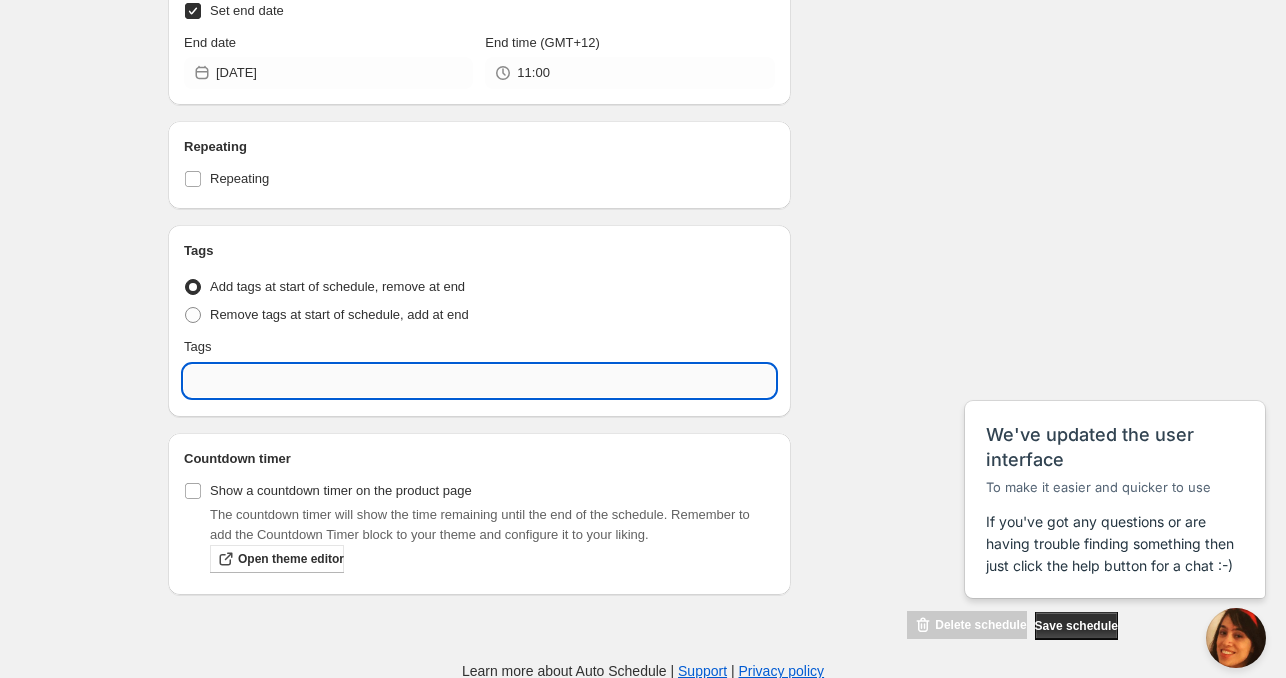 click at bounding box center (479, 381) 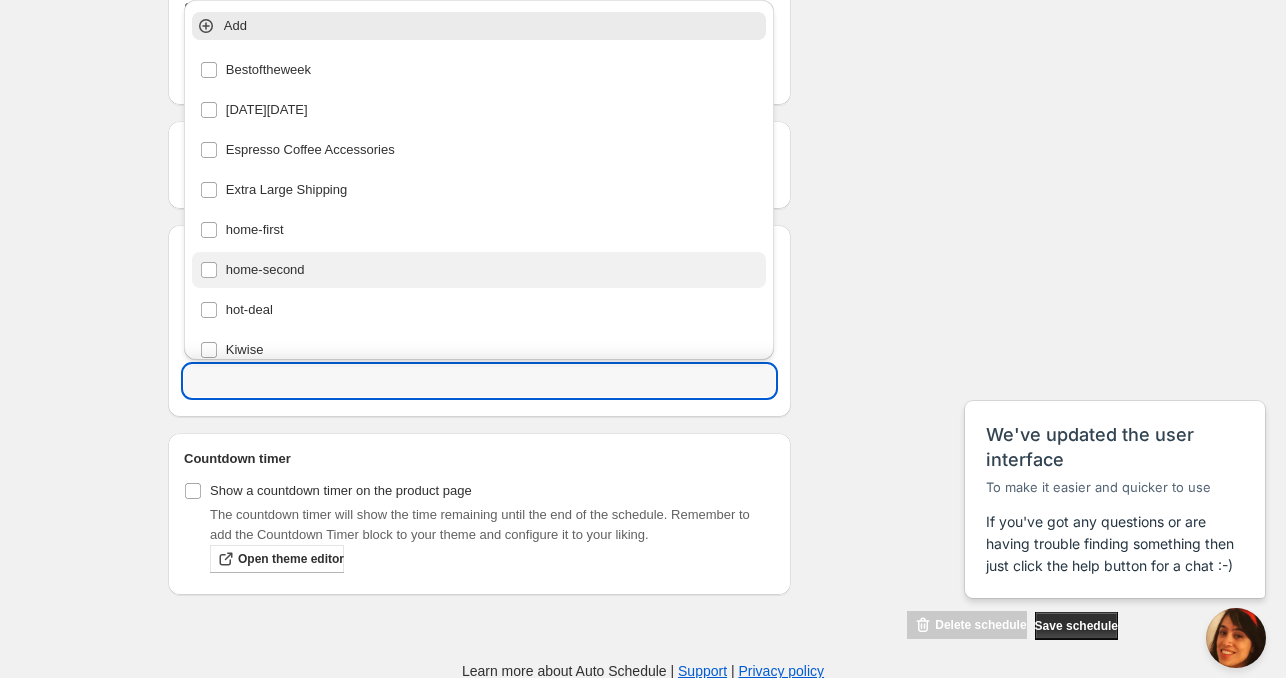 click on "home-second" at bounding box center (479, 270) 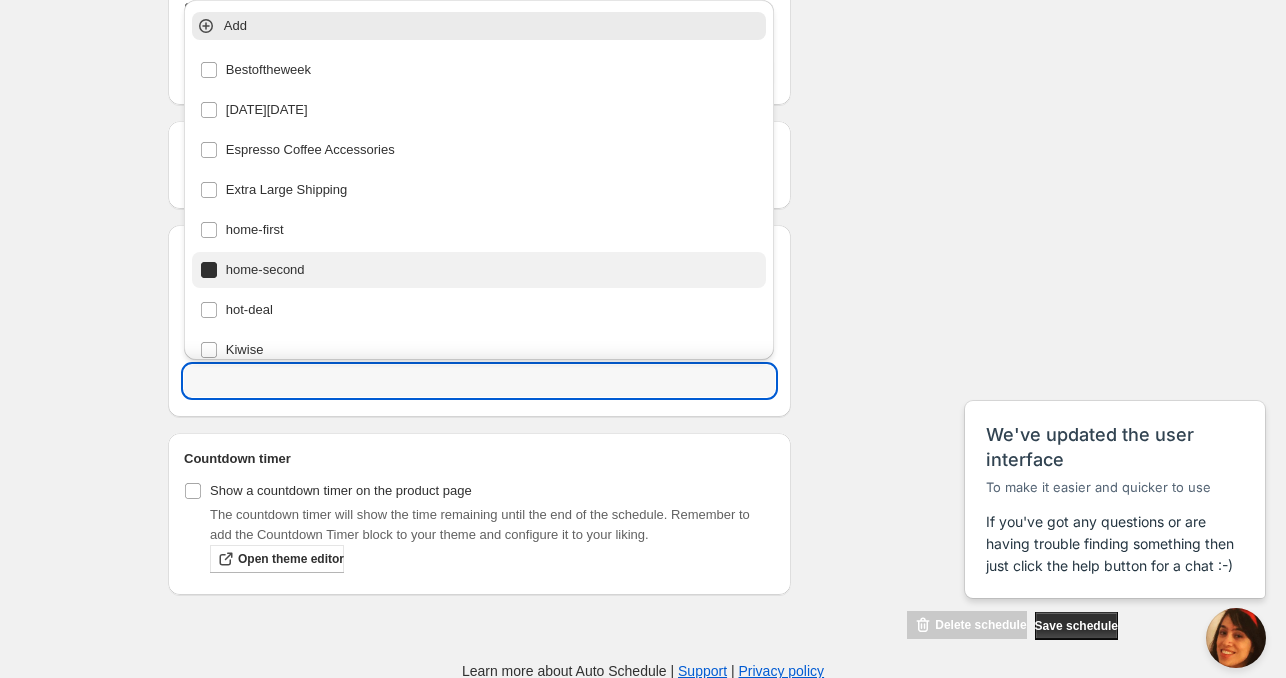 type on "home-second" 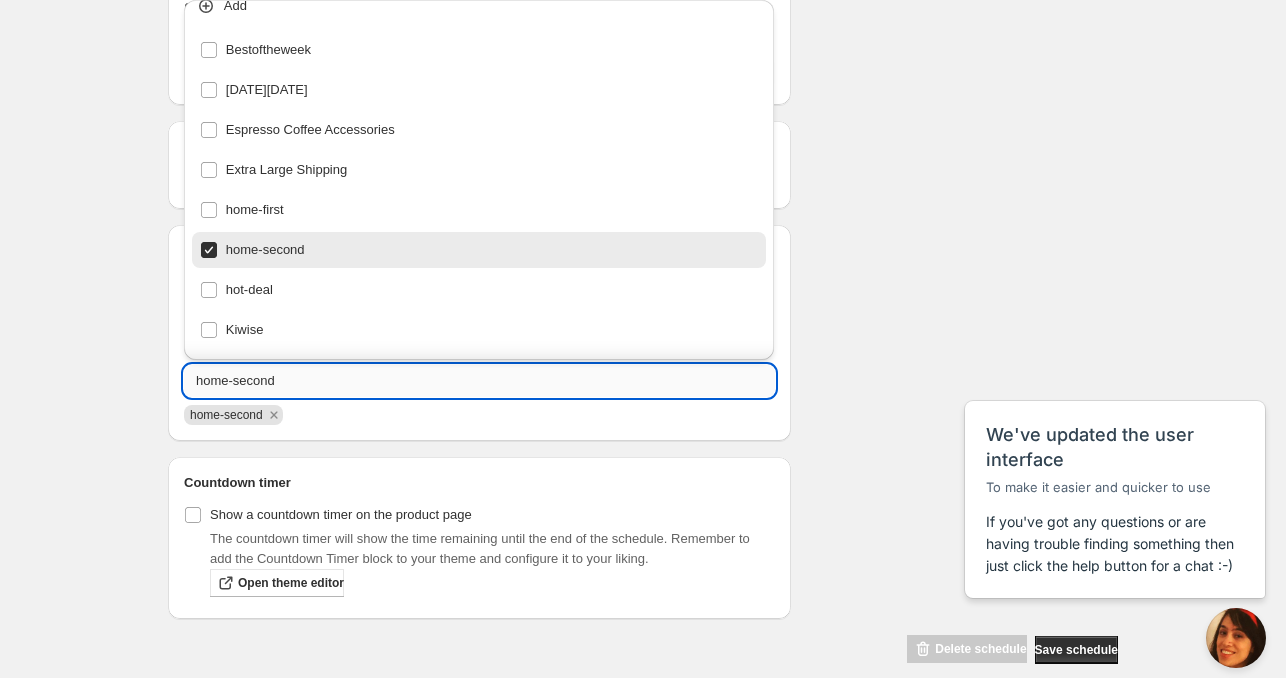 scroll, scrollTop: 0, scrollLeft: 0, axis: both 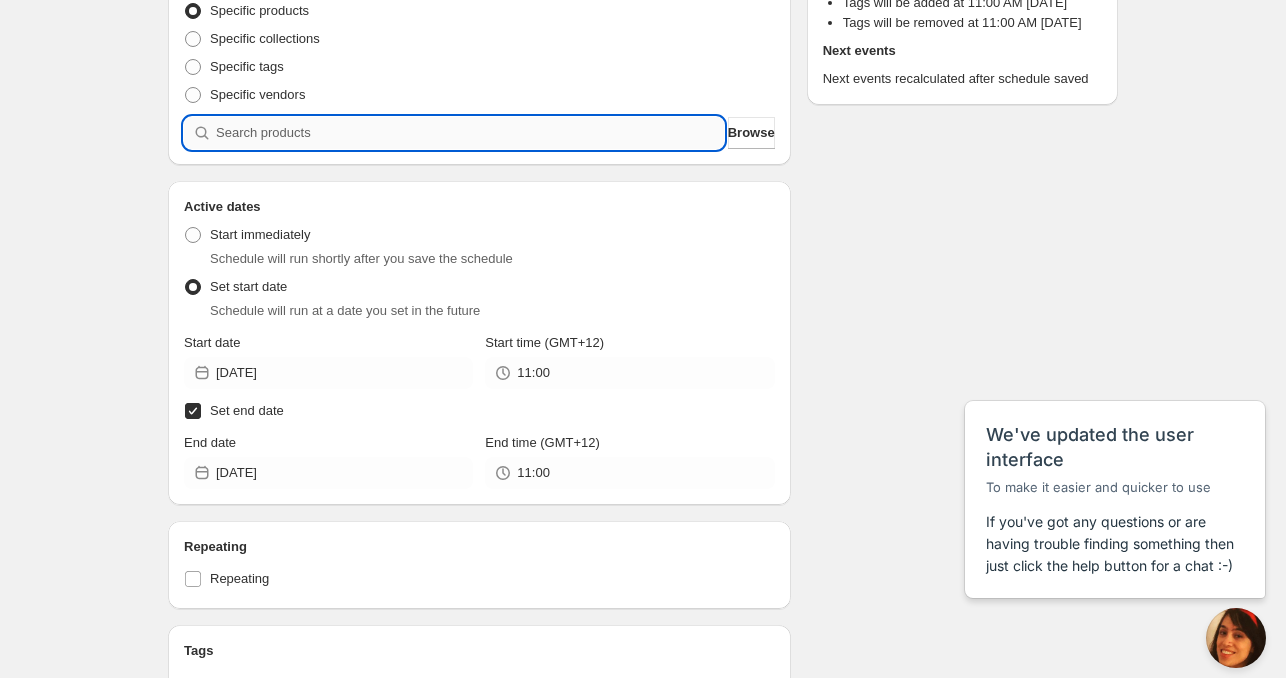 click at bounding box center (470, 133) 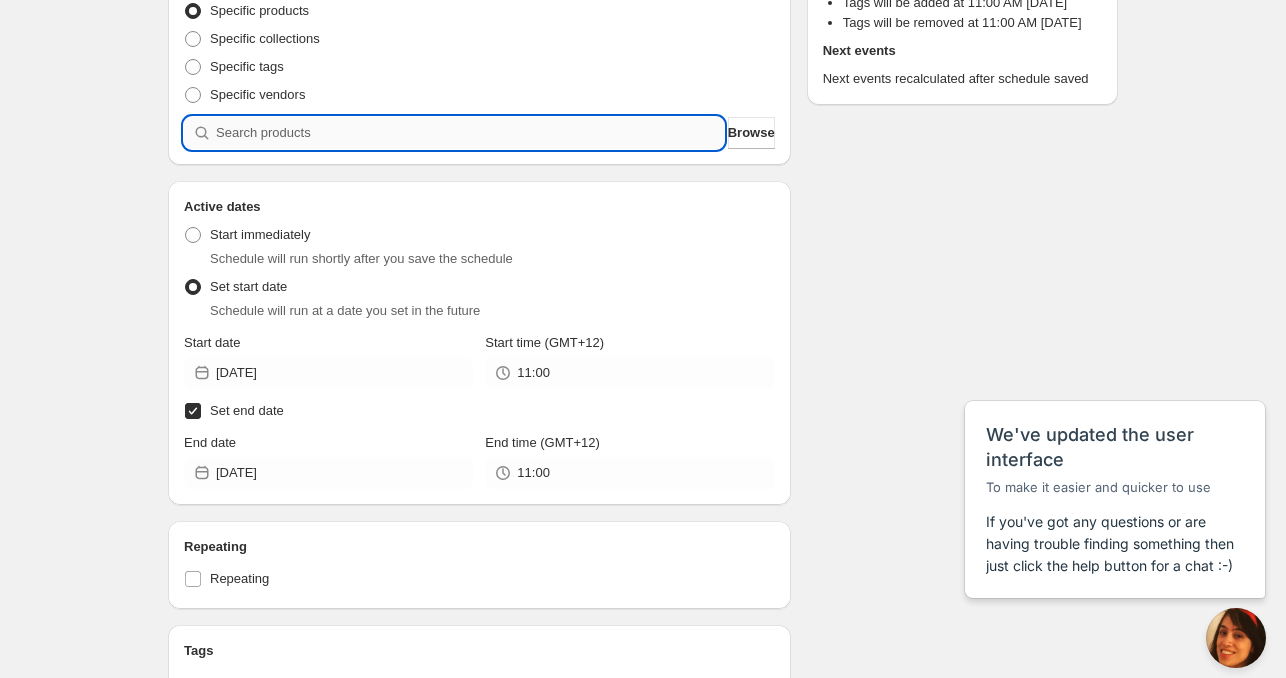paste 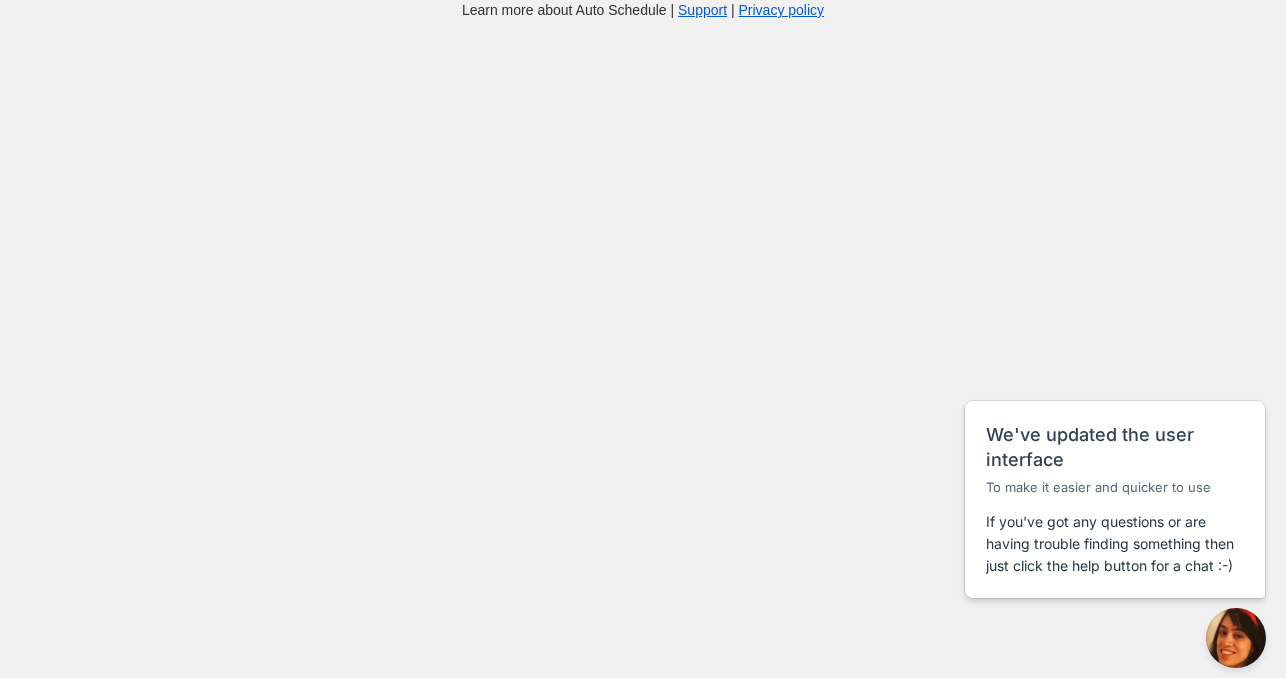 scroll, scrollTop: 259, scrollLeft: 0, axis: vertical 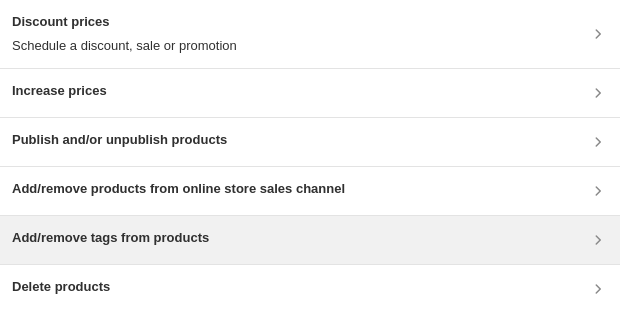 click on "Add/remove tags from products" at bounding box center [110, 238] 